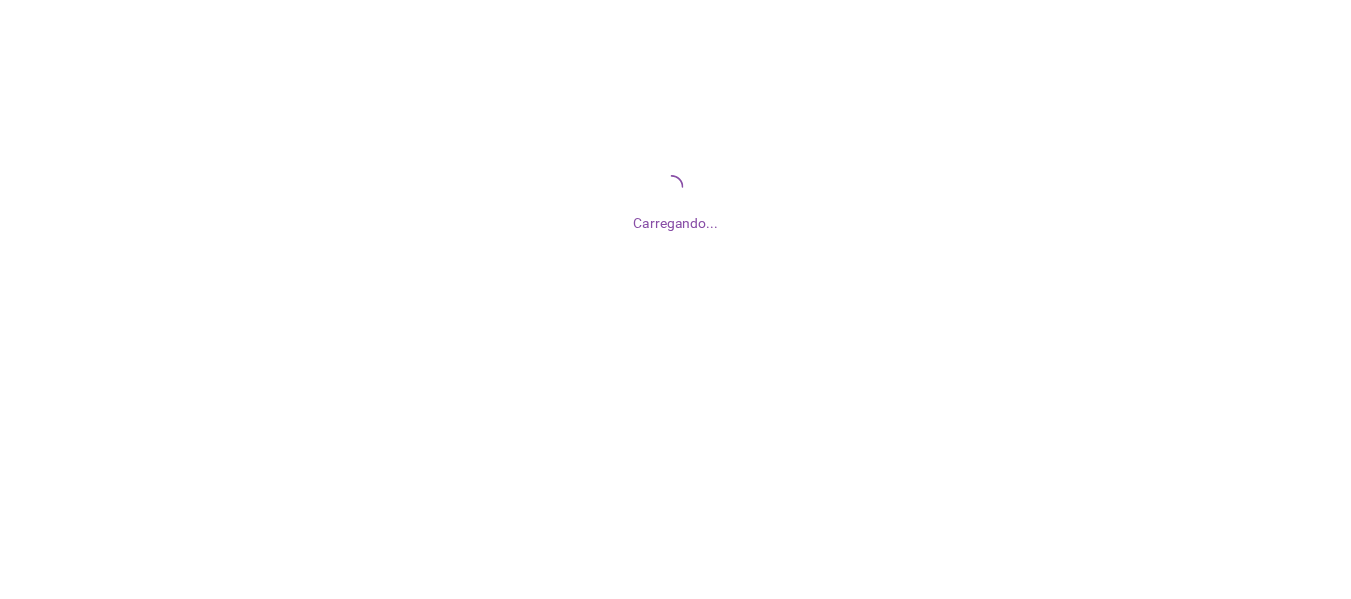 scroll, scrollTop: 0, scrollLeft: 0, axis: both 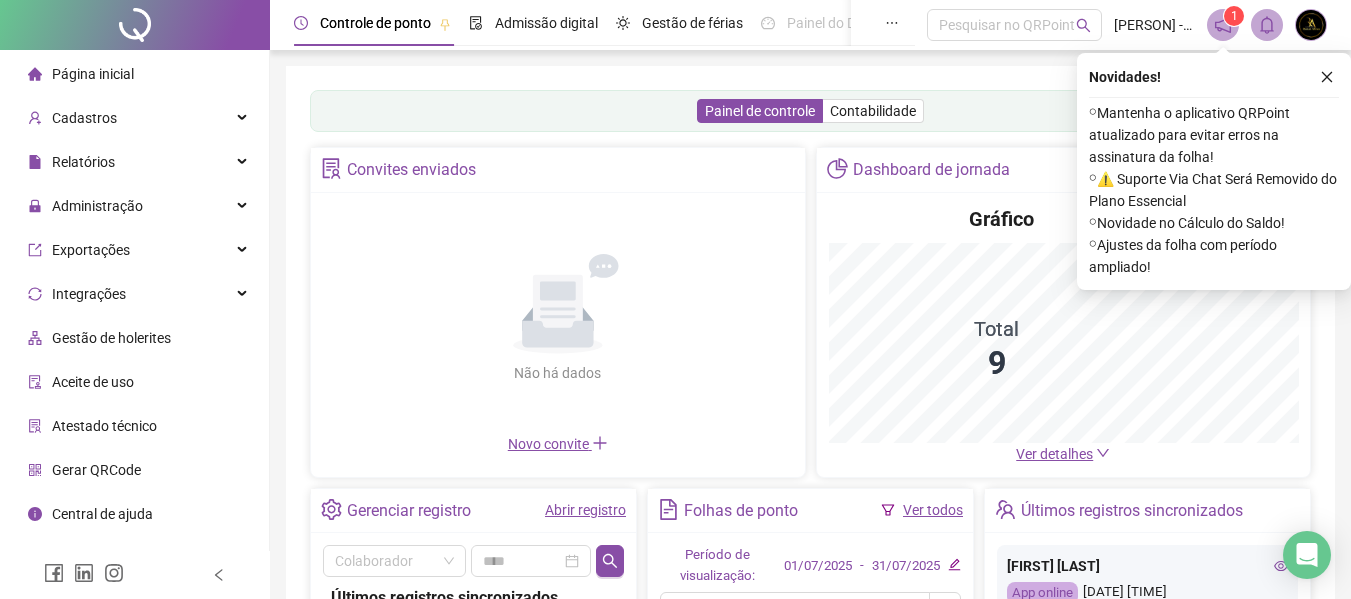 click on "1" at bounding box center [1234, 16] 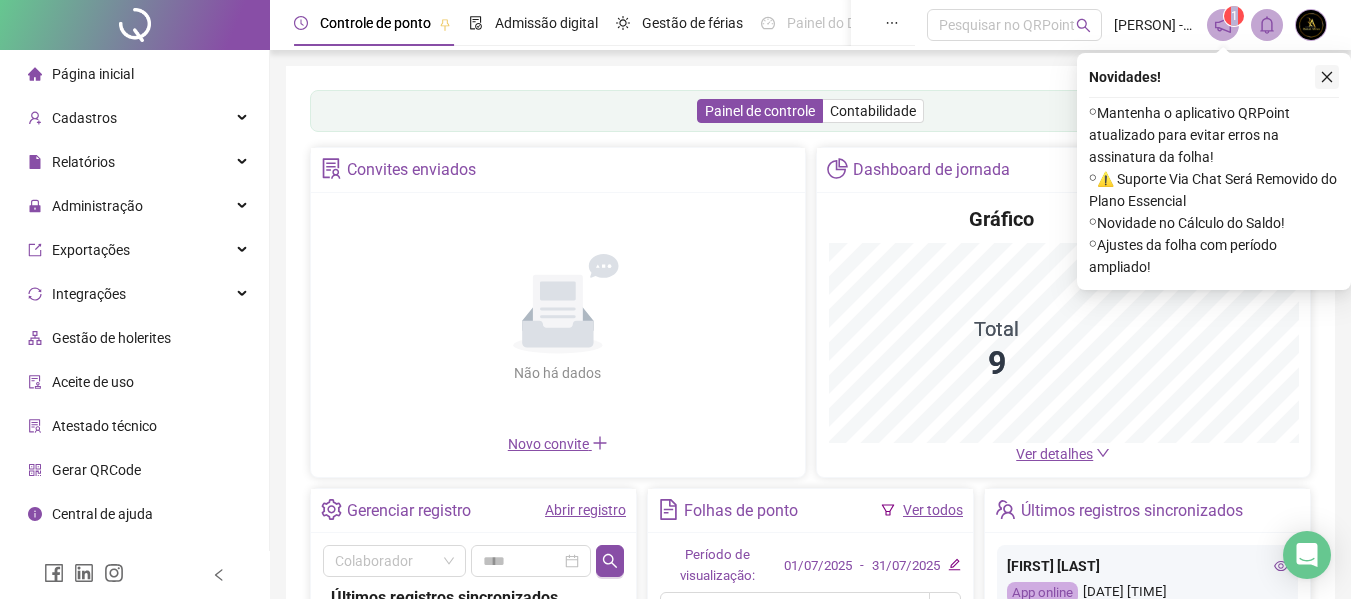 click at bounding box center (1327, 77) 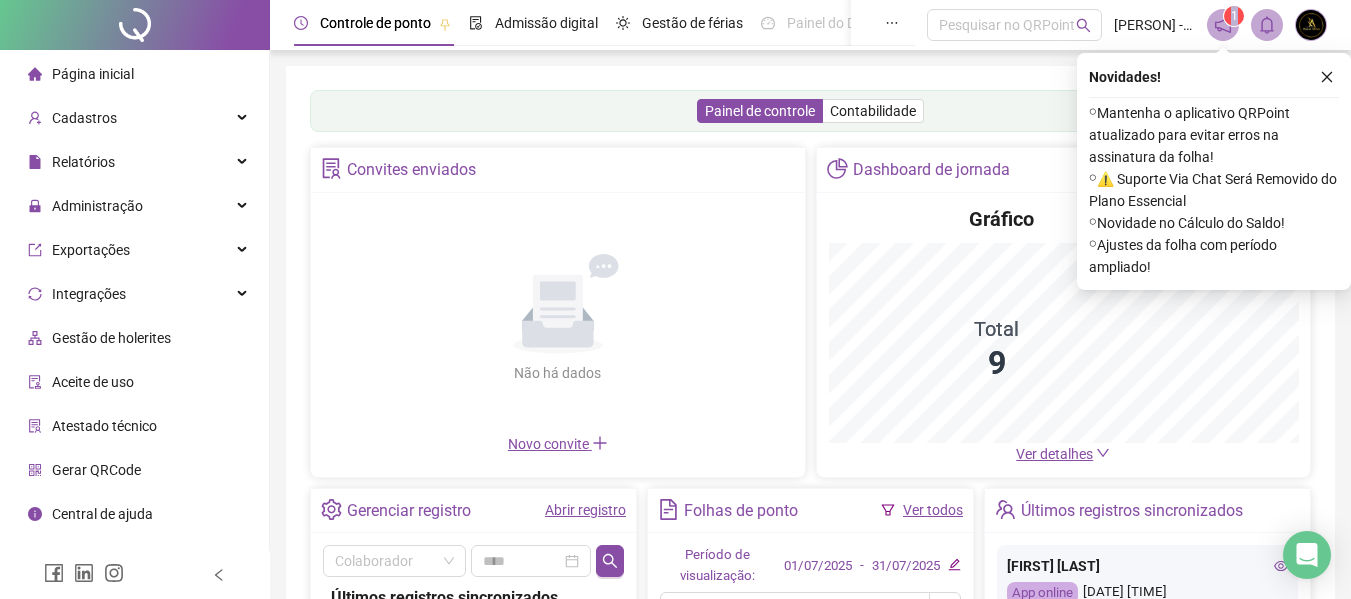 click on "Controle de ponto Admissão digital Gestão de férias Painel do DP Folha de pagamento   Pesquisar no QRPoint [PERSON]  - [PERSON] 1 Painel de controle Contabilidade Convites enviados Não há dados Não há dados Novo convite   Dashboard de jornada Gráfico Total 9 Ver detalhes   Gerenciar registro Abrir registro Colaborador Últimos registros sincronizados [FIRST] [LAST] App online [DATE] [TIME] éRica Fabricia Vieira Silva App online [DATE] [TIME] Queila Silva De Souza Borges App online [DATE] [TIME] Cassio Araujo De Santana App online [DATE] [TIME] Cristiana Silva Oliveira App online [DATE] [TIME] Ingrid Oliveira Santana App online [DATE] [TIME] éRica Fabricia Vieira Silva App online [DATE] [TIME] Queila Silva De Souza Borges App online [DATE] [TIME] Vitor Eduardo Moreira Borges App online [DATE] [TIME] Ingrid Oliveira Santana App online [DATE] [TIME] Cassio Araujo De Santana App online [DATE] [TIME] App online Ver todos" at bounding box center (810, 492) 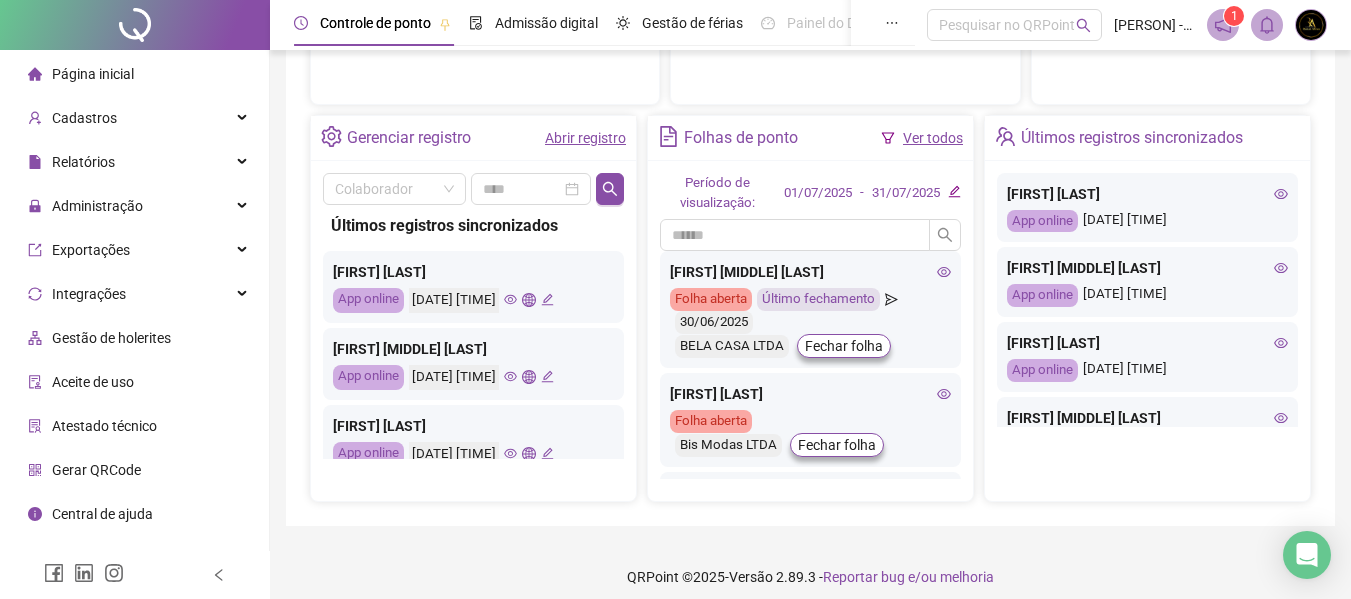 scroll, scrollTop: 723, scrollLeft: 0, axis: vertical 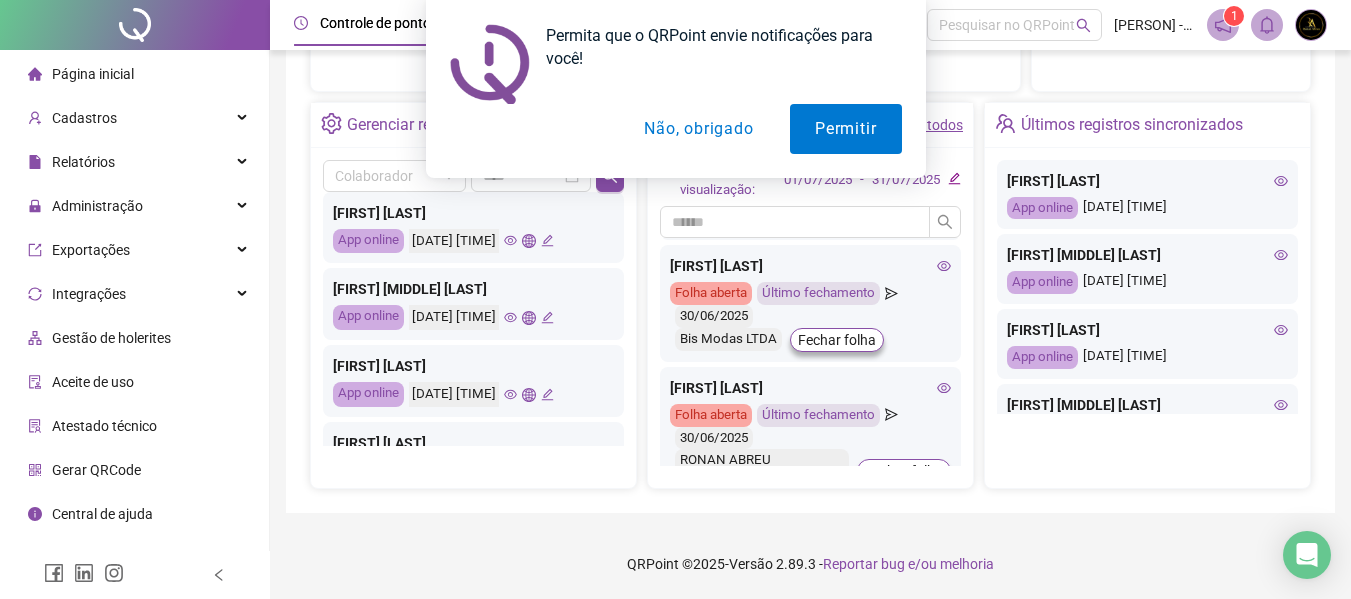 click on "Não, obrigado" at bounding box center (698, 129) 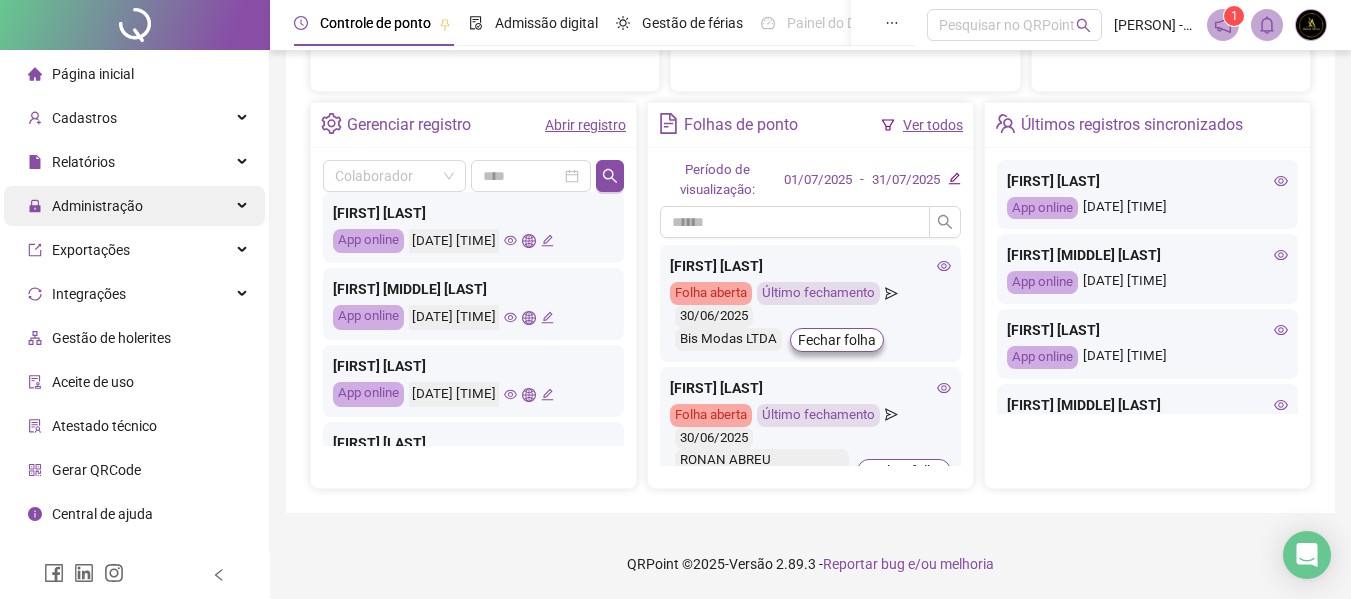 click on "Administração" at bounding box center (134, 206) 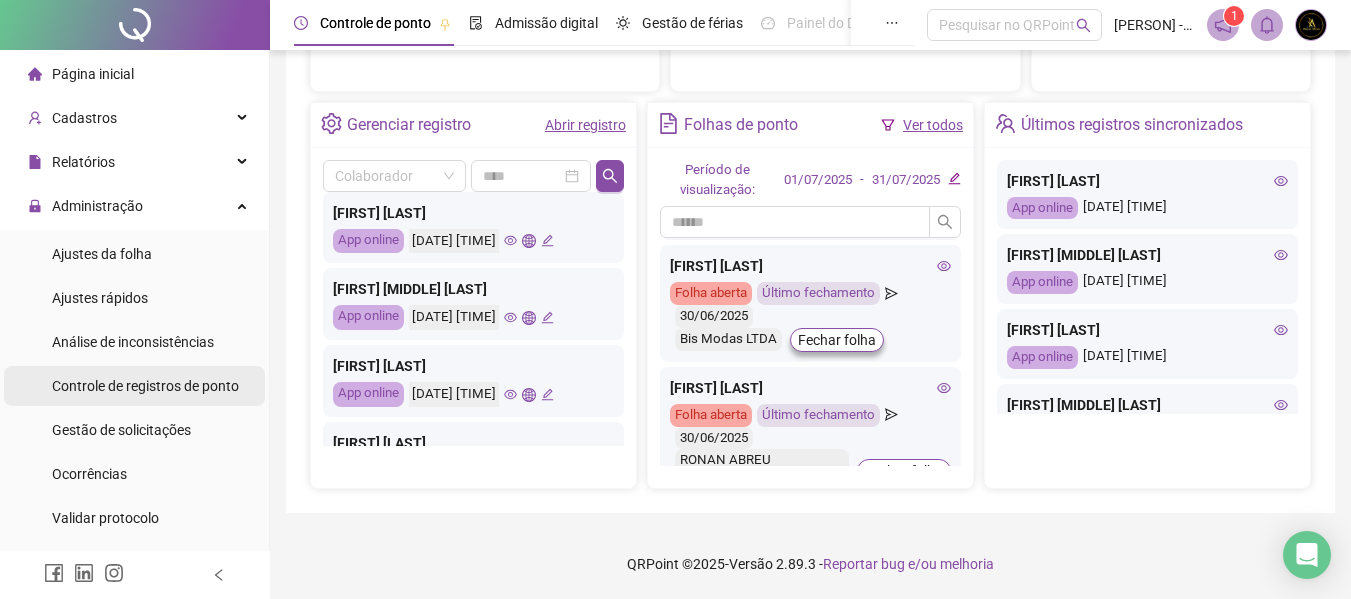 click on "Controle de registros de ponto" at bounding box center (145, 386) 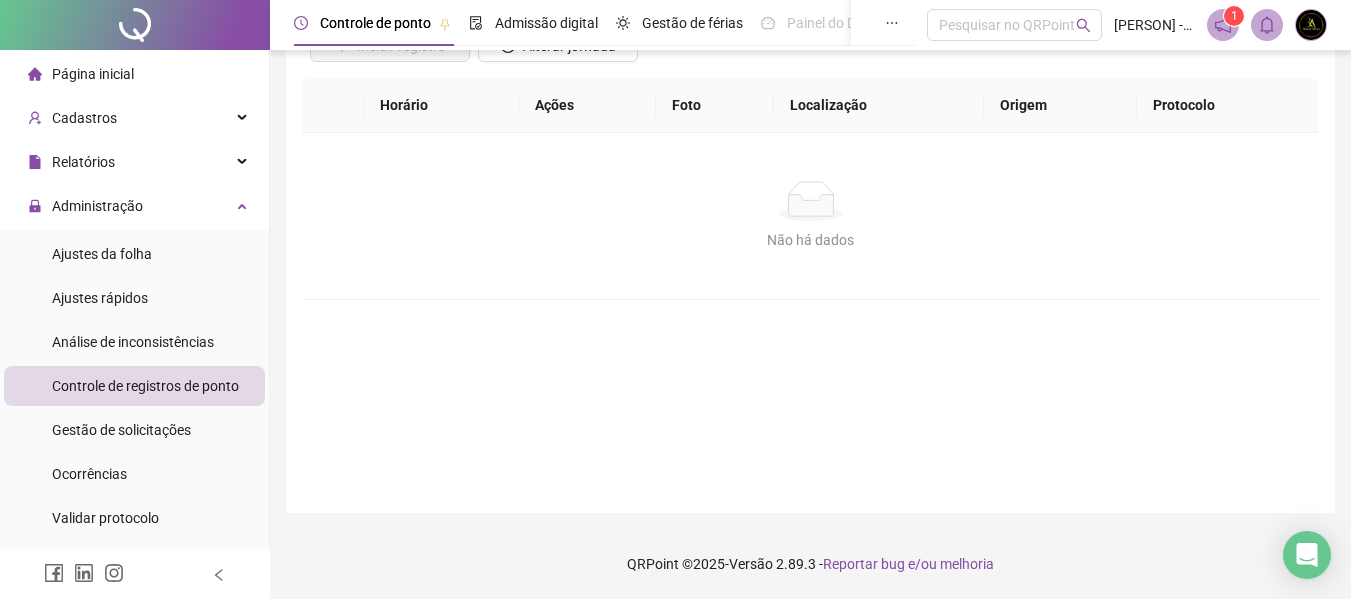 scroll, scrollTop: 176, scrollLeft: 0, axis: vertical 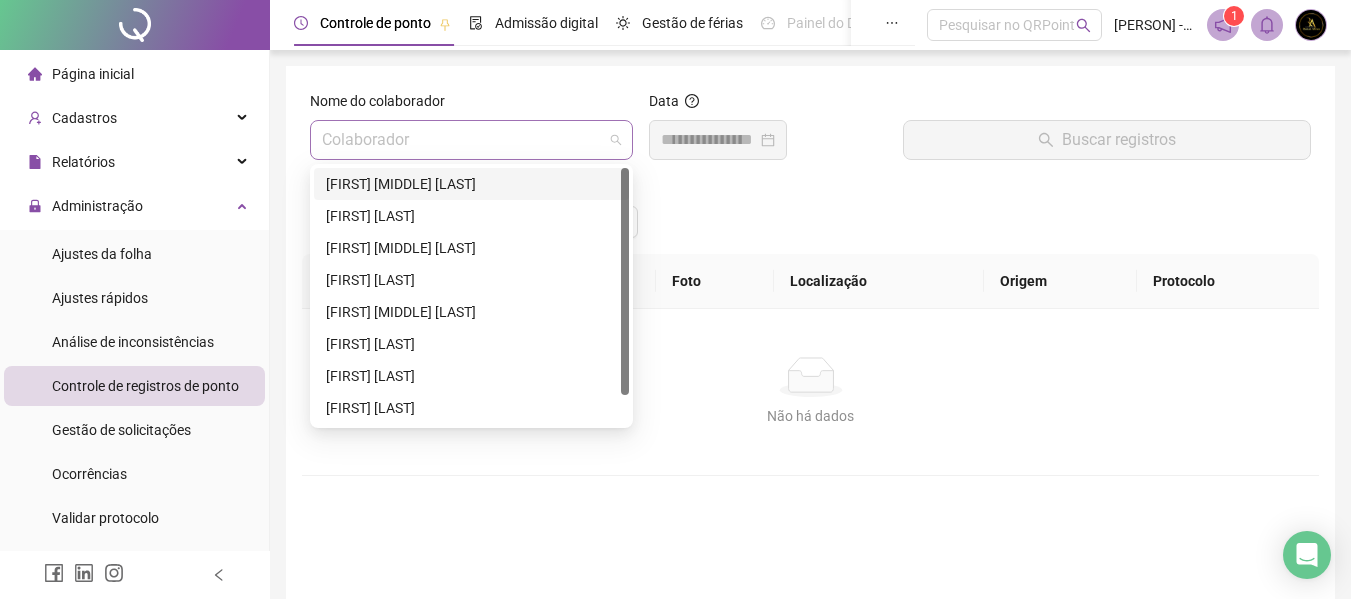 click on "Colaborador" at bounding box center [471, 140] 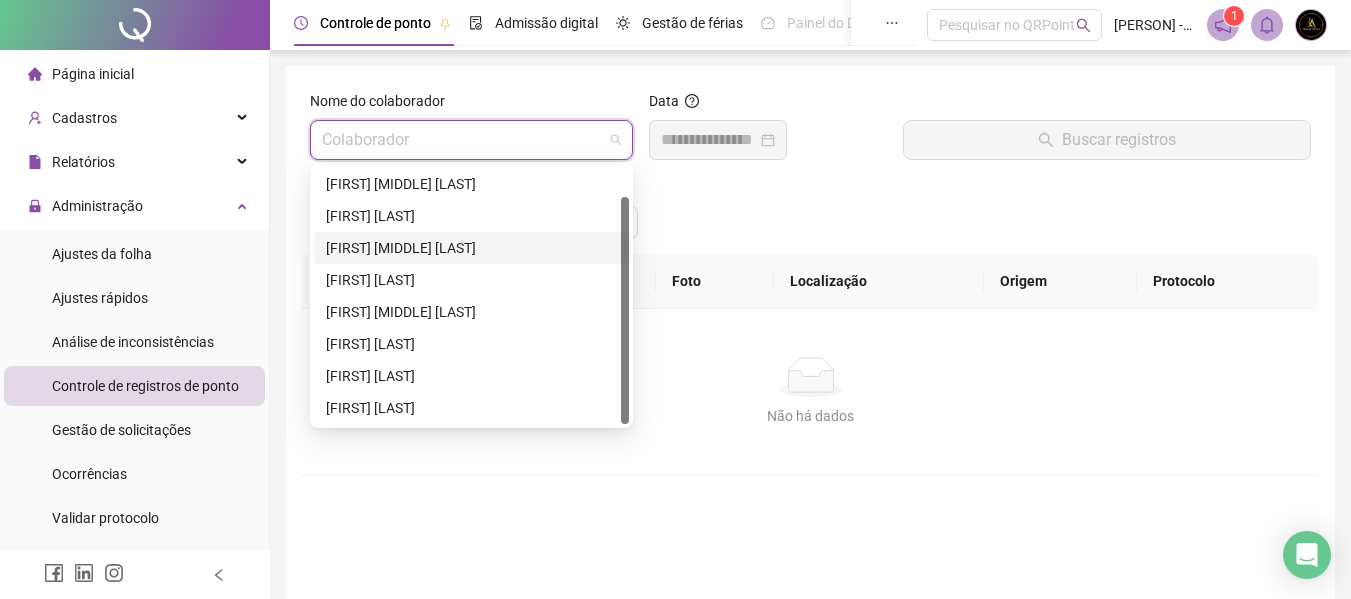 scroll, scrollTop: 32, scrollLeft: 0, axis: vertical 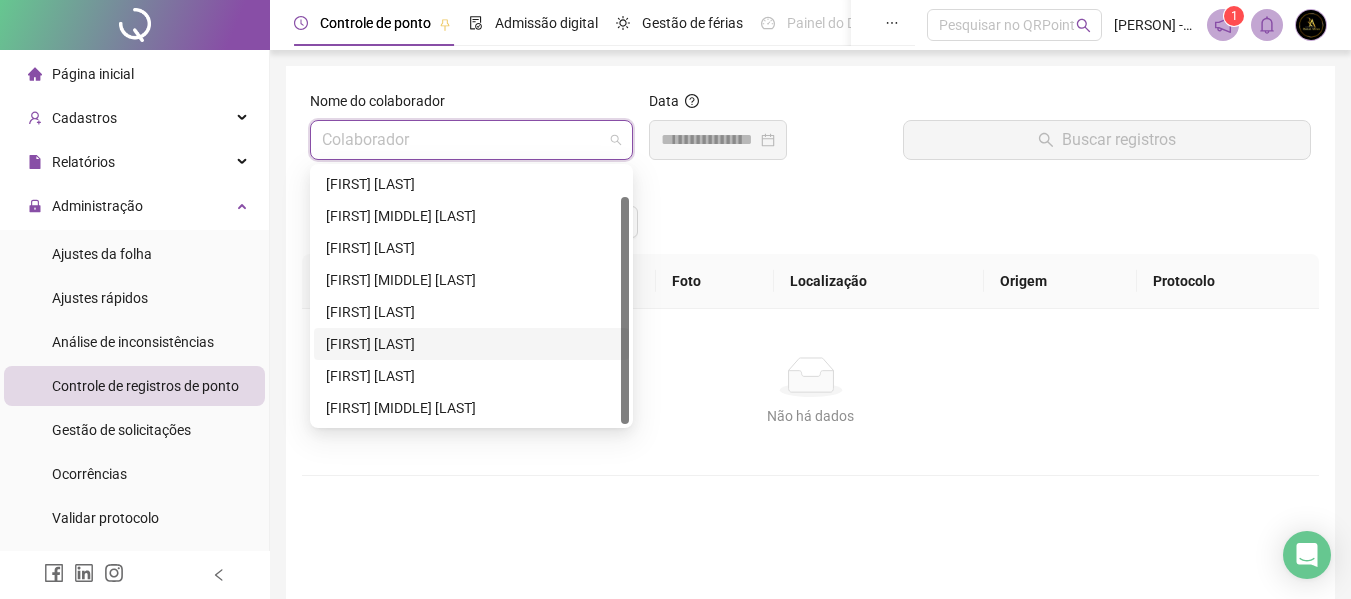 click on "[FIRST] [LAST]" at bounding box center [471, 344] 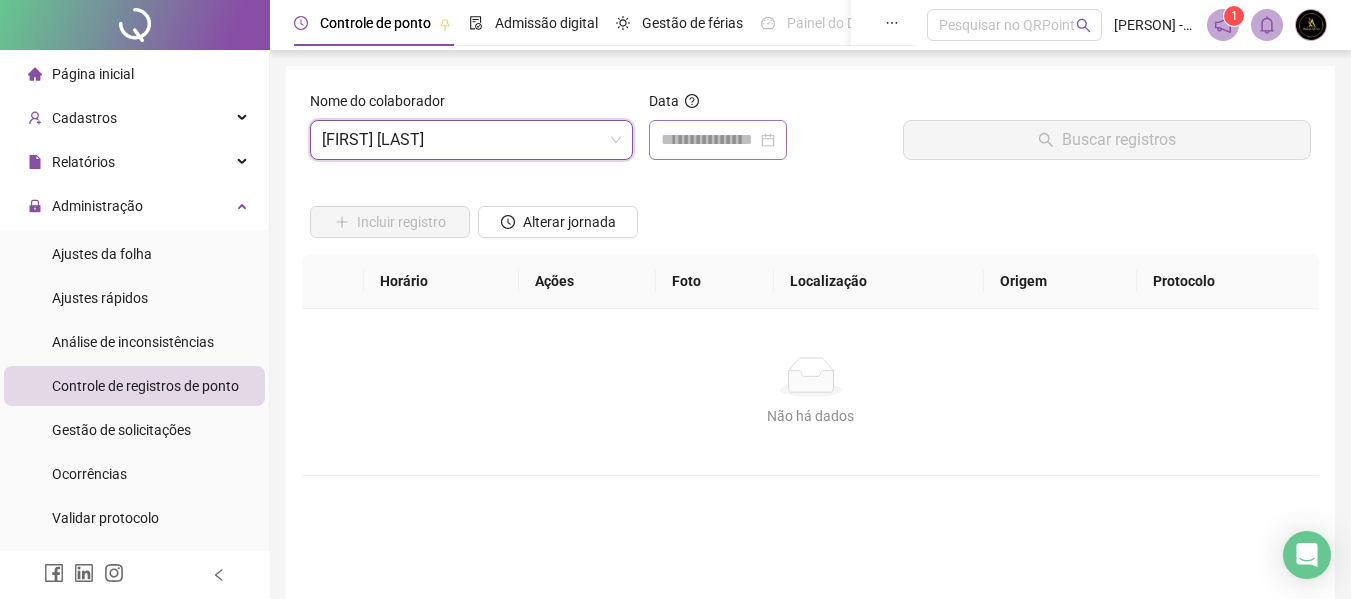 click at bounding box center (718, 140) 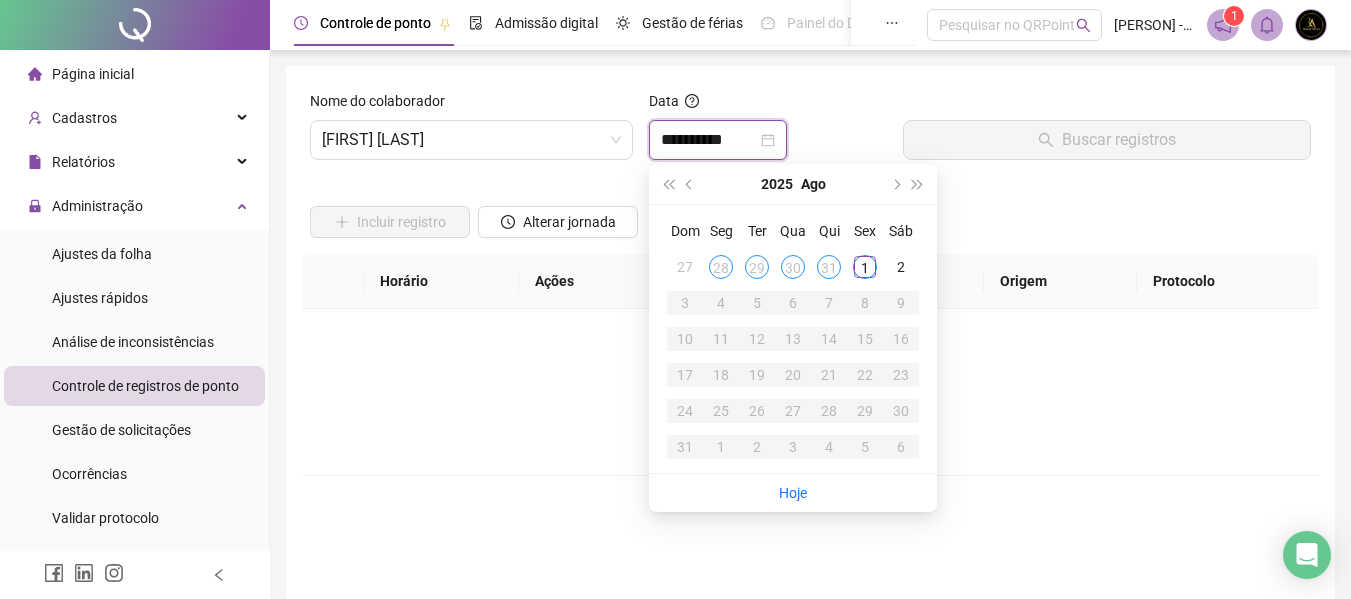 type on "**********" 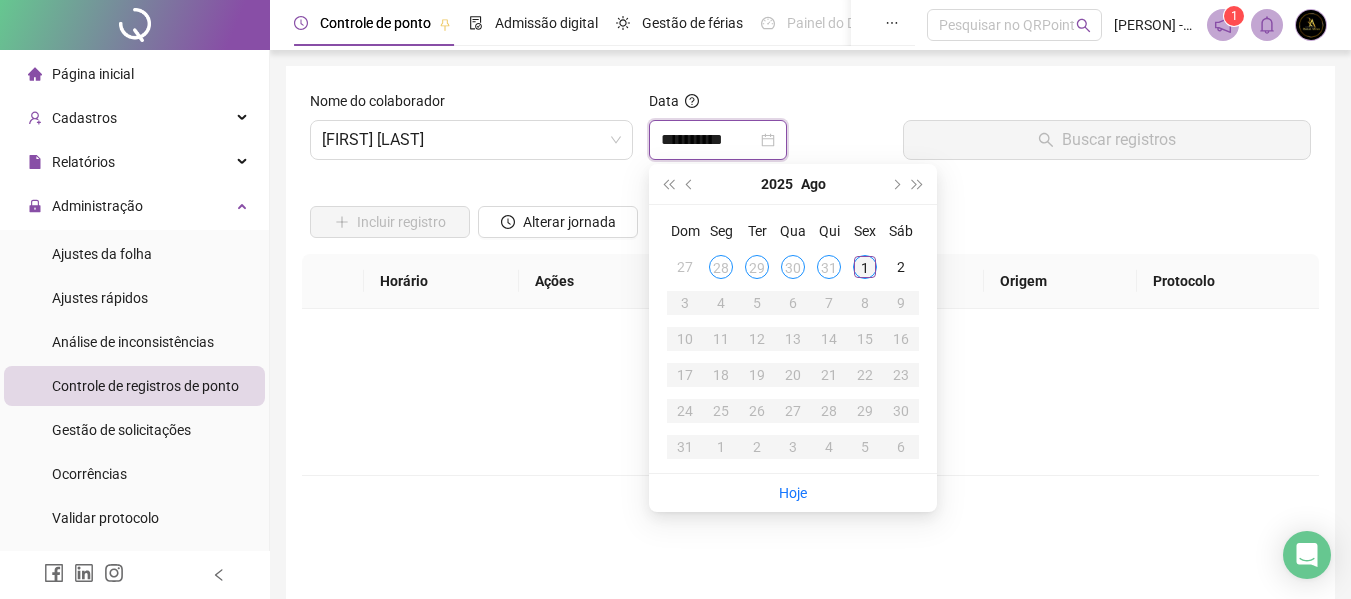 type on "**********" 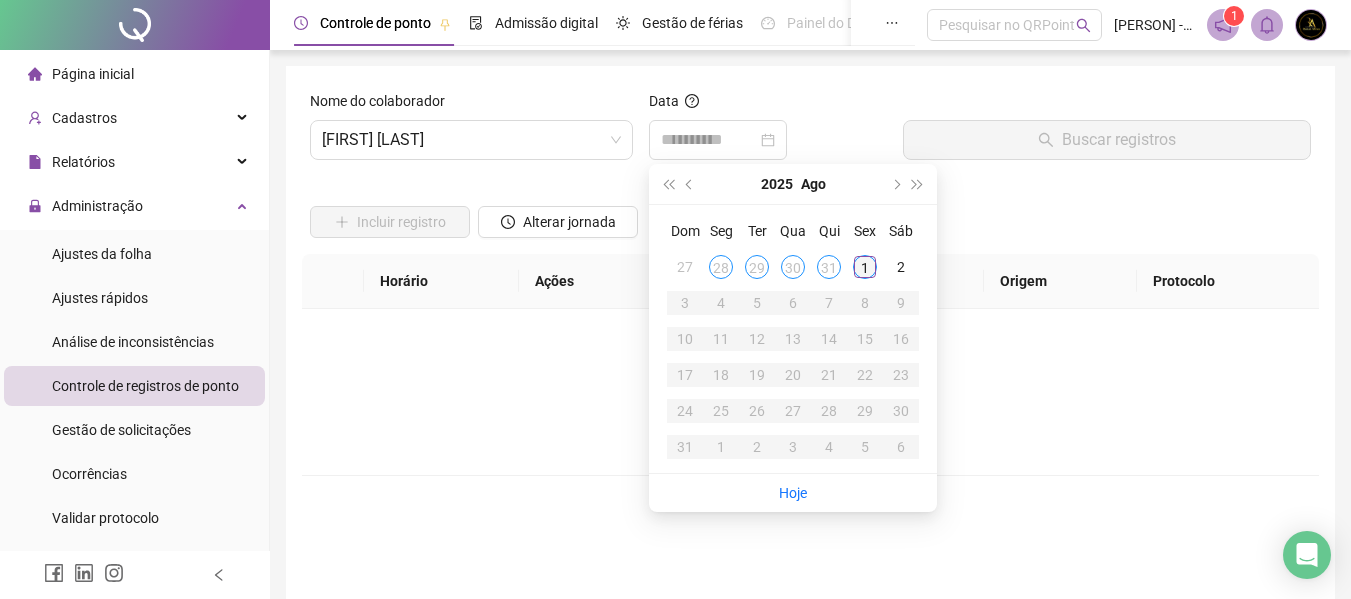 click on "1" at bounding box center [865, 267] 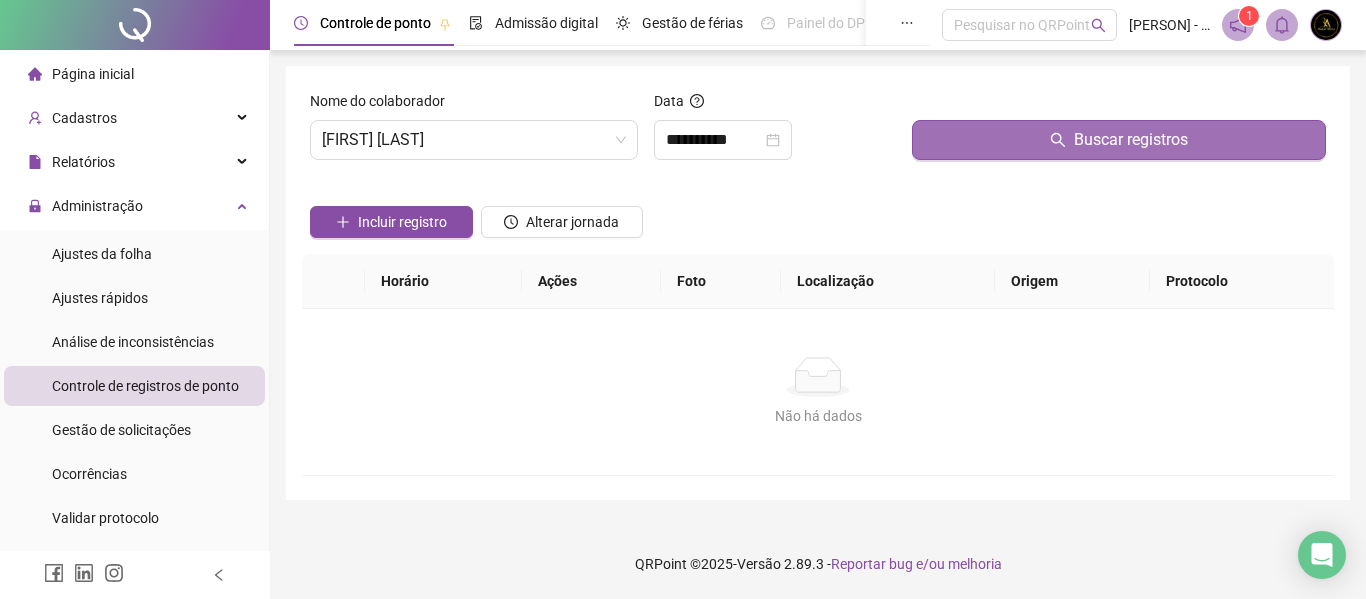 click on "Buscar registros" at bounding box center (1119, 140) 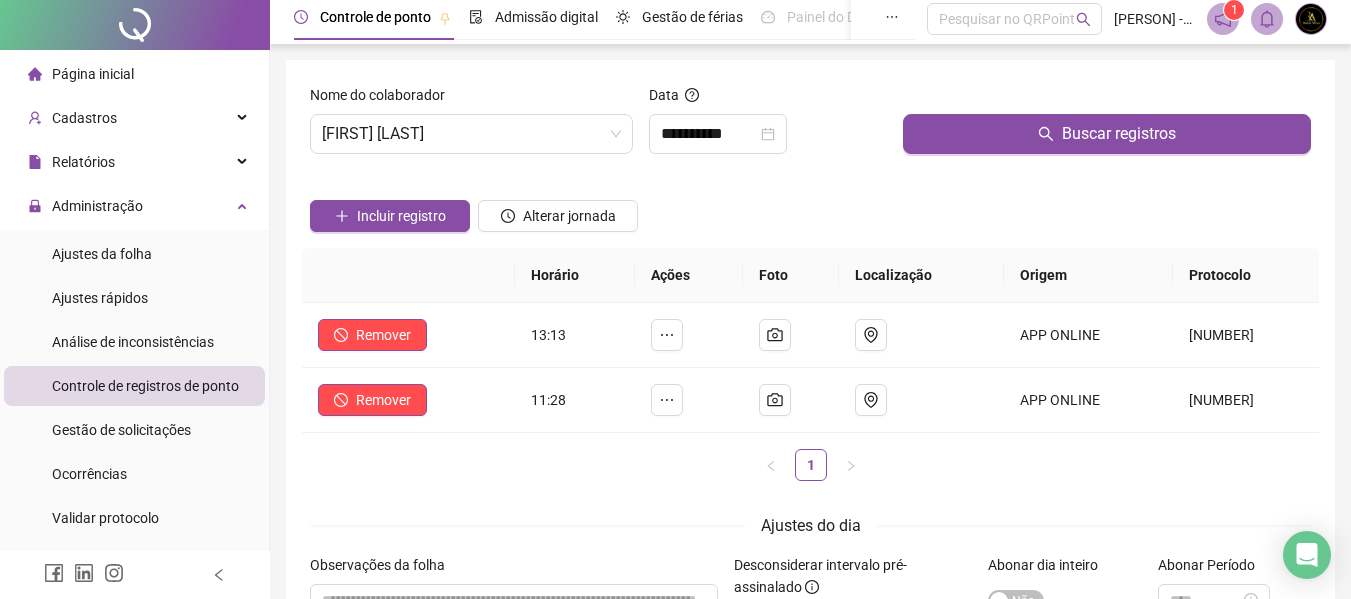 scroll, scrollTop: 0, scrollLeft: 0, axis: both 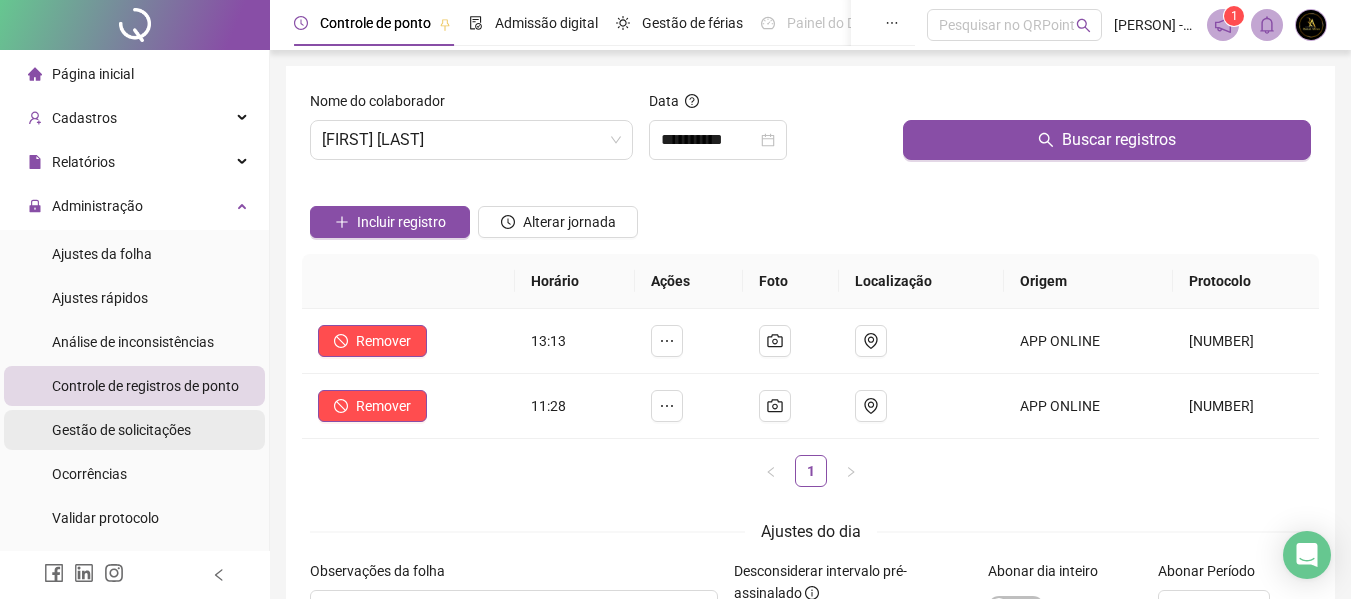 click on "Gestão de solicitações" at bounding box center (121, 430) 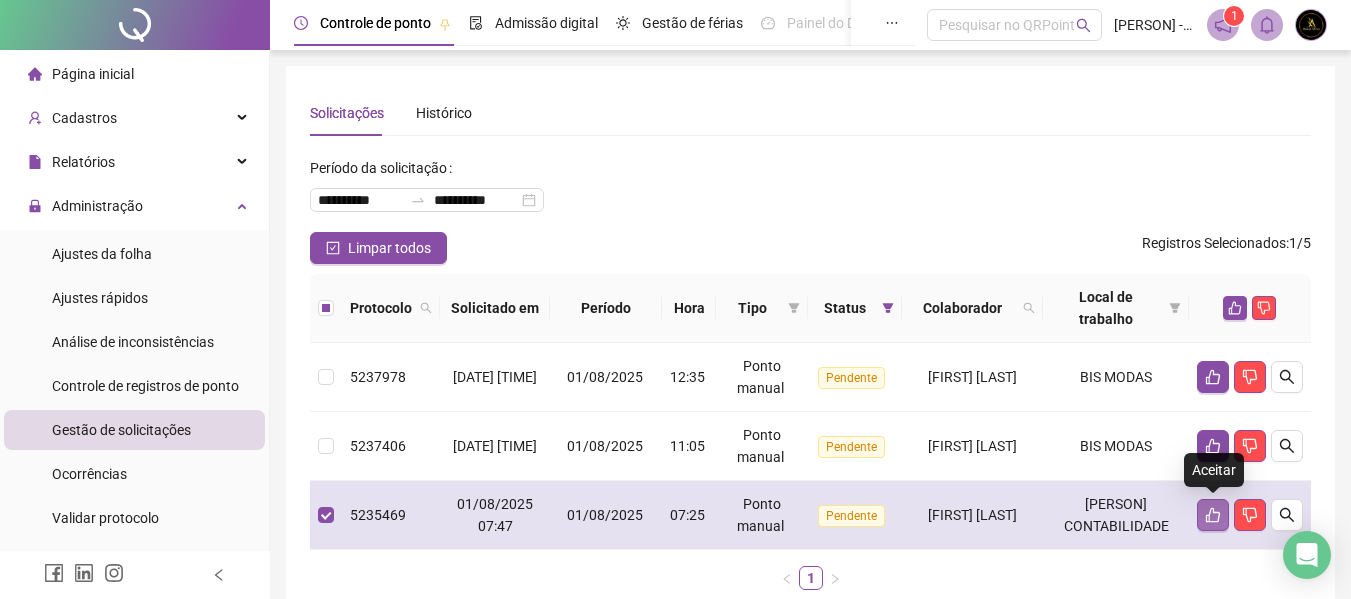 click 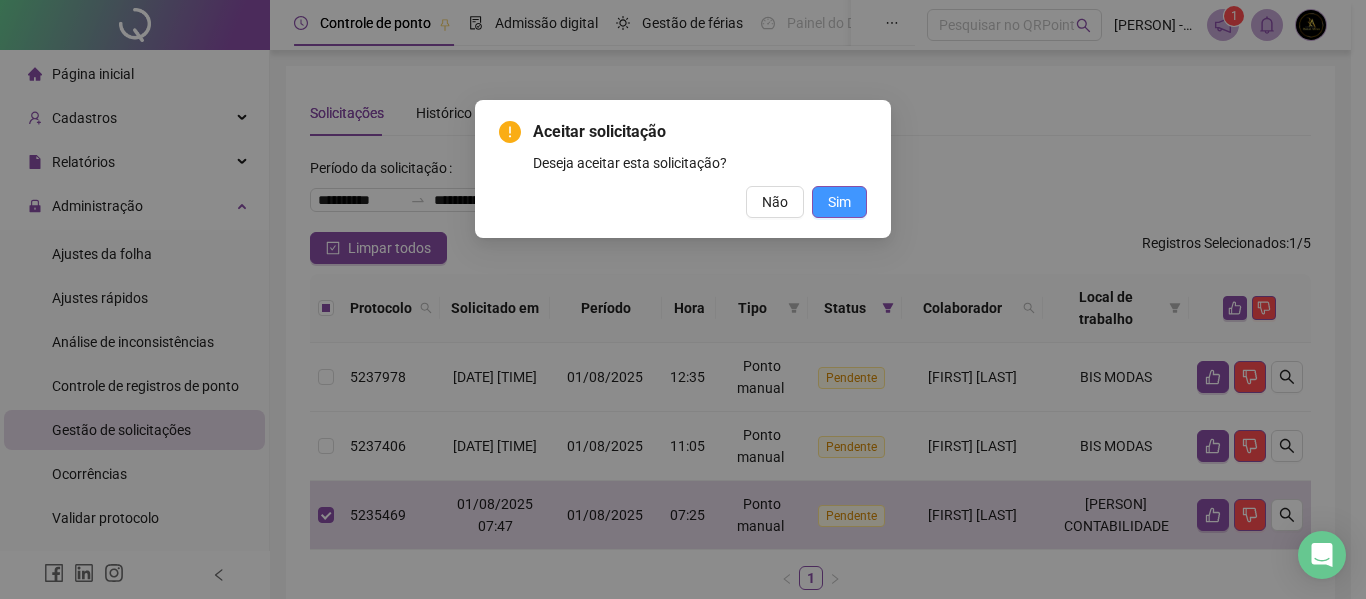 click on "Sim" at bounding box center (839, 202) 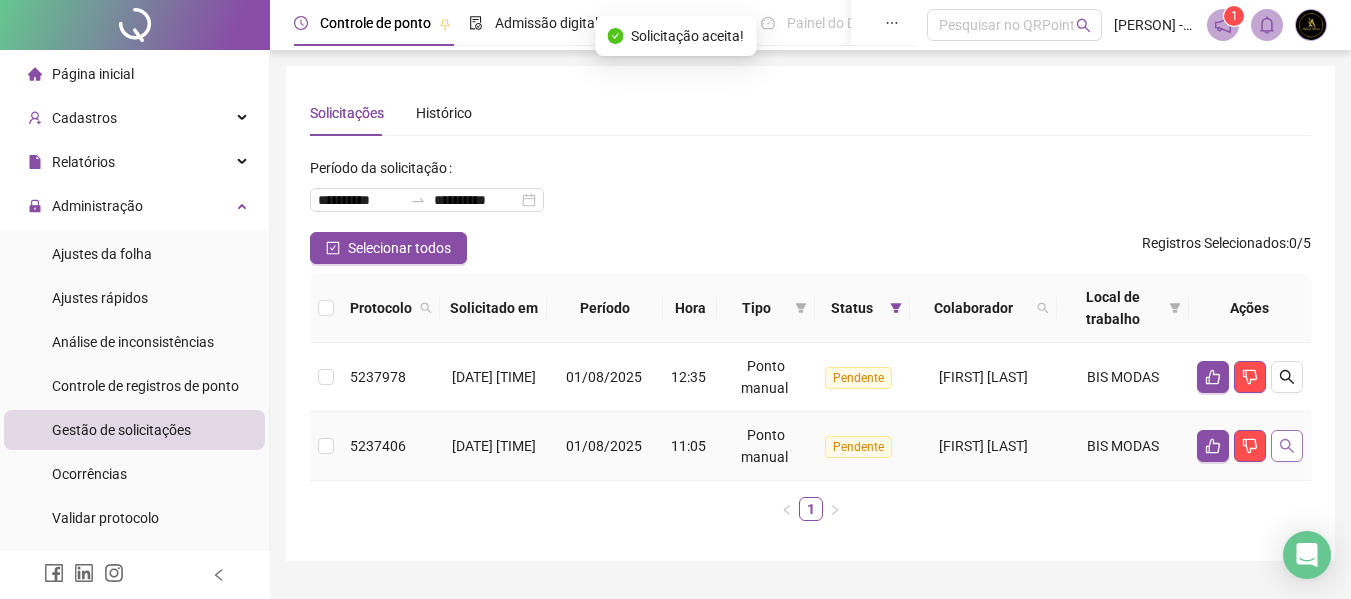 click 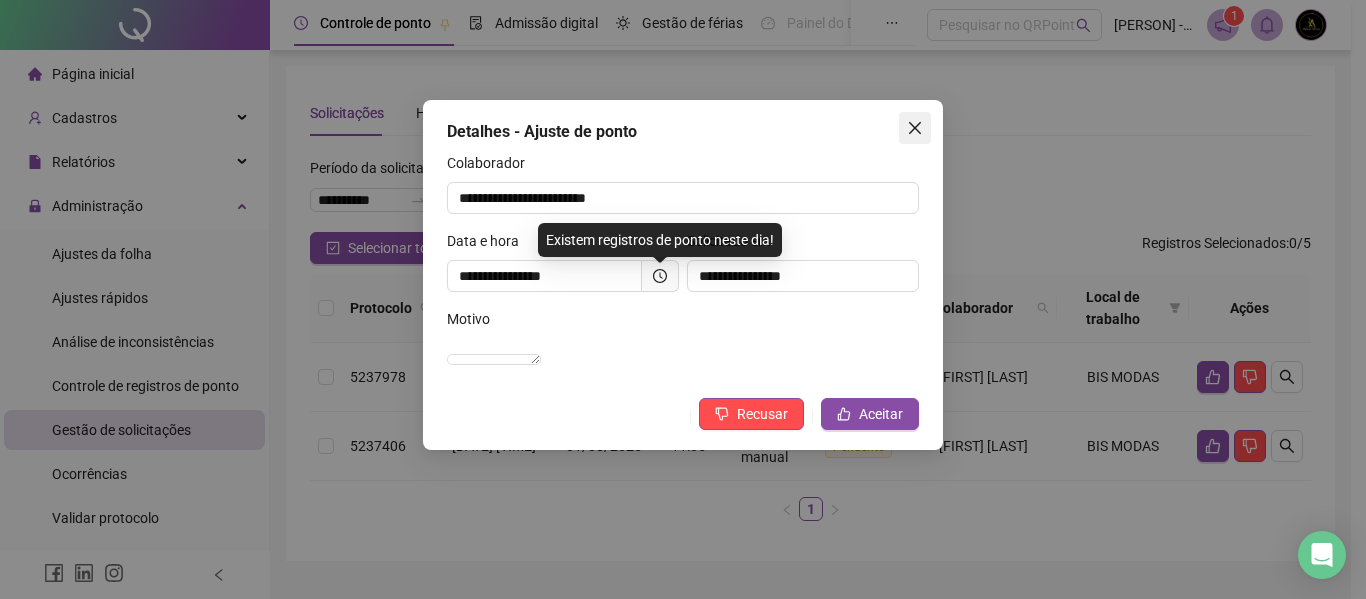 click 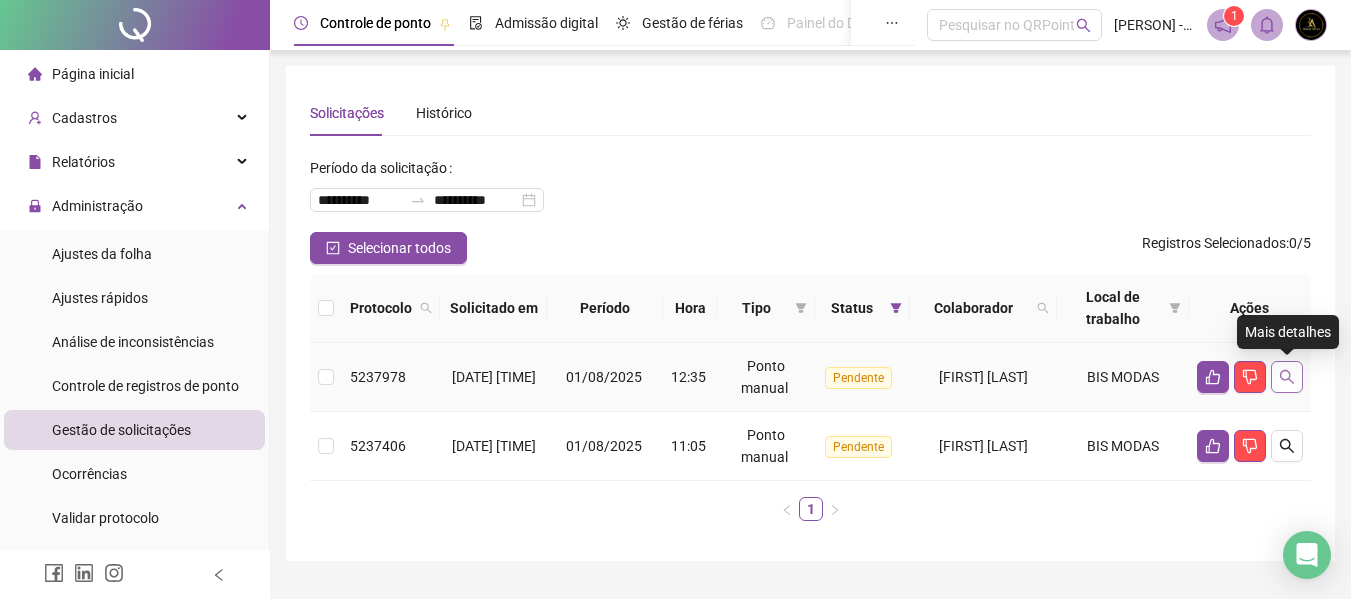 click 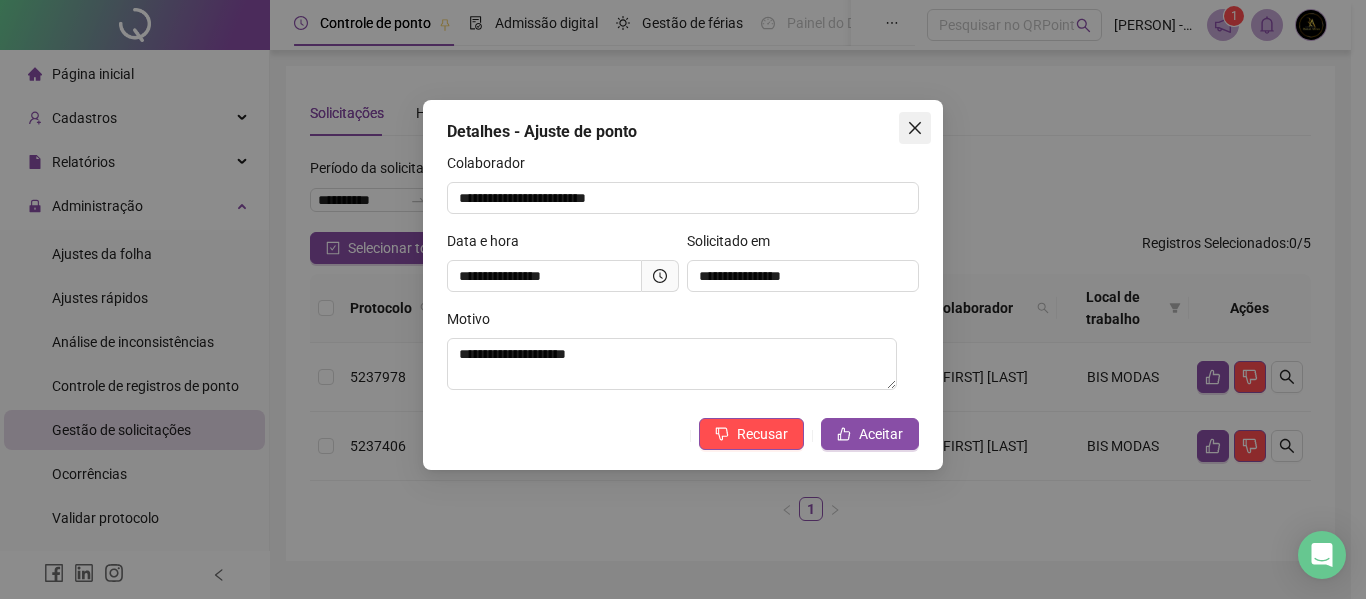 click 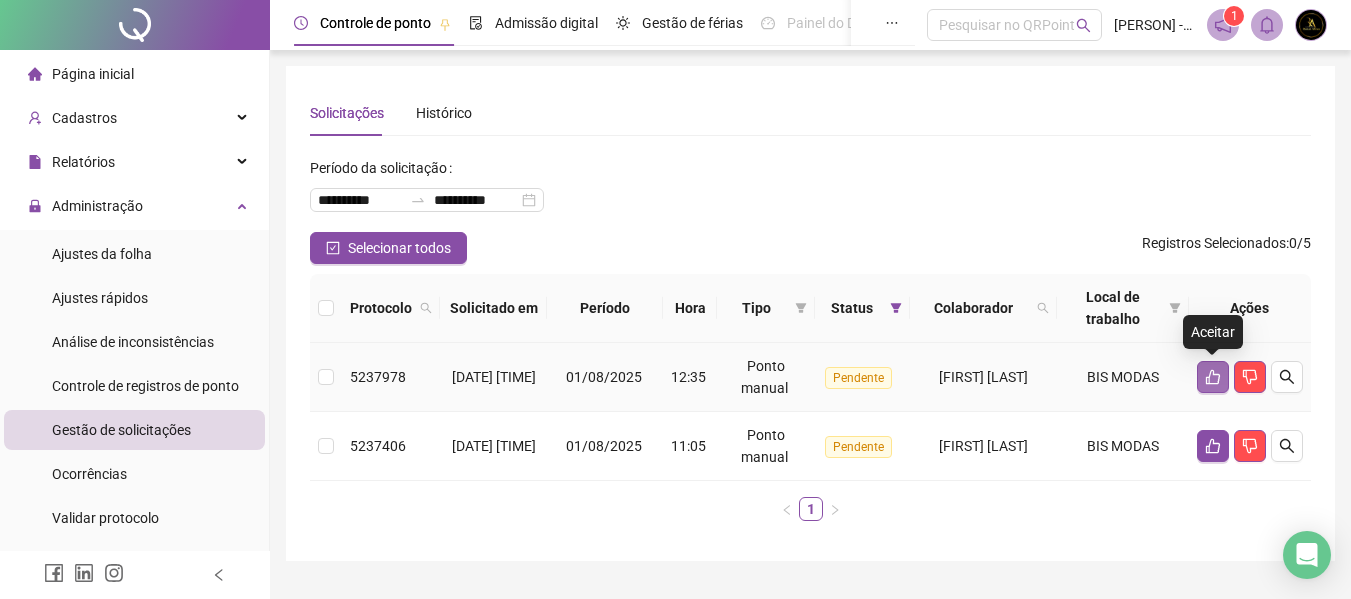 click 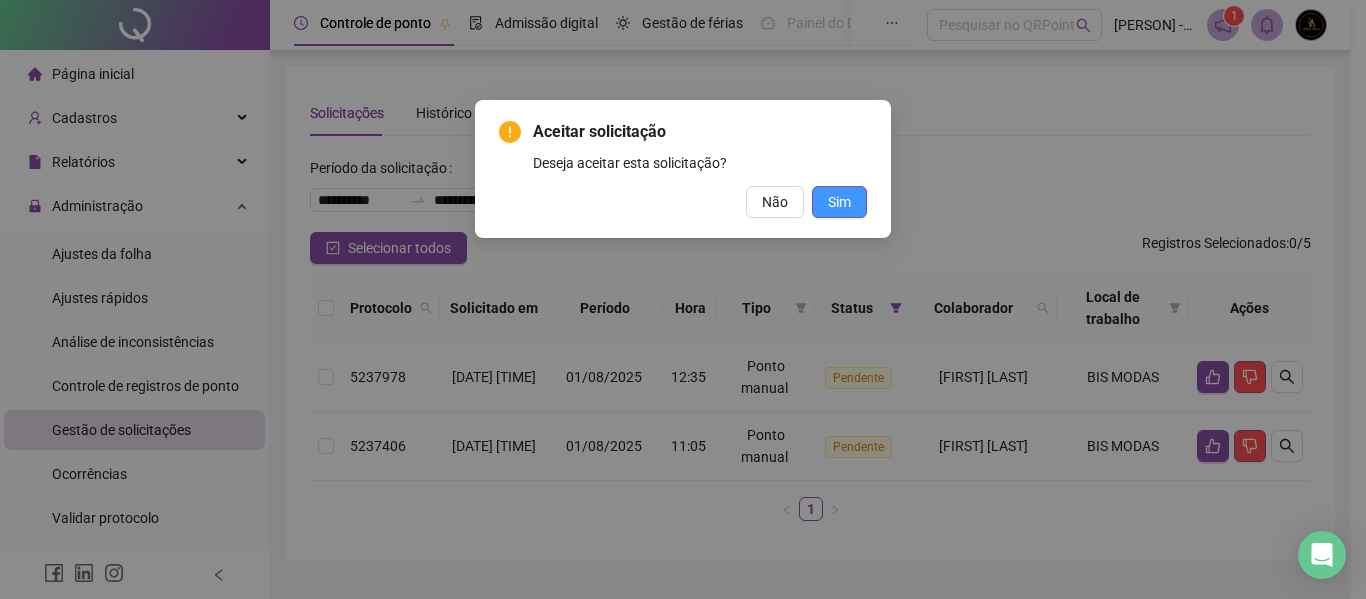 click on "Sim" at bounding box center (839, 202) 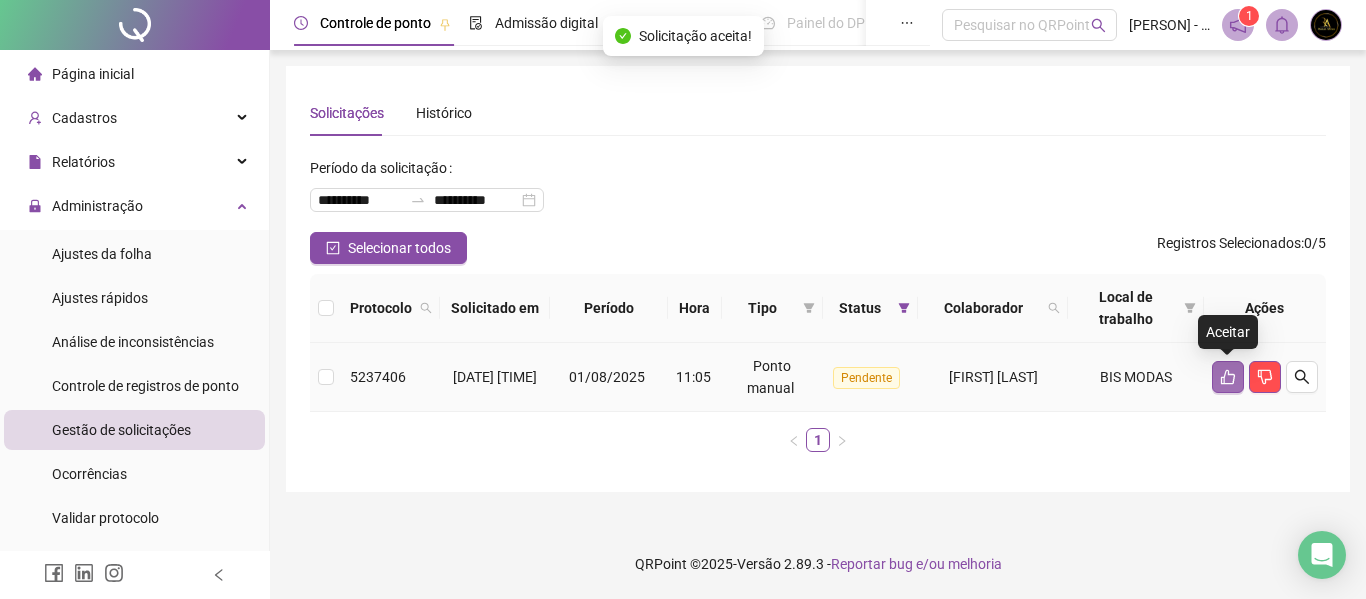 click 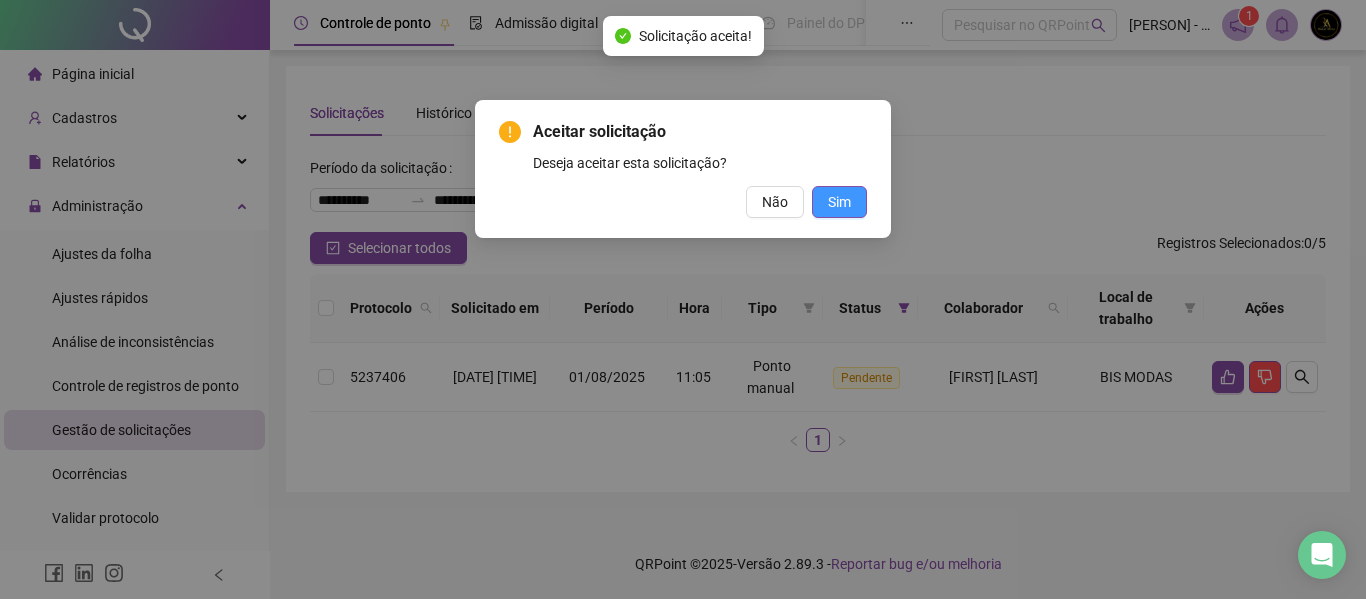 click on "Sim" at bounding box center (839, 202) 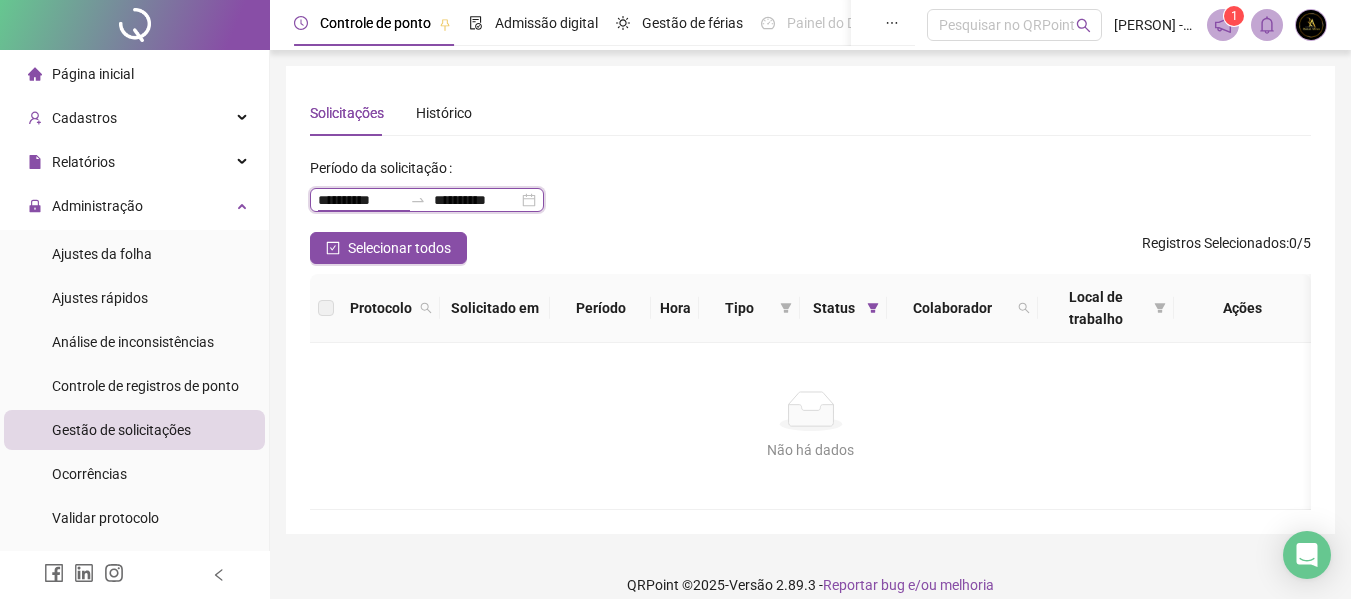 click on "**********" at bounding box center [360, 200] 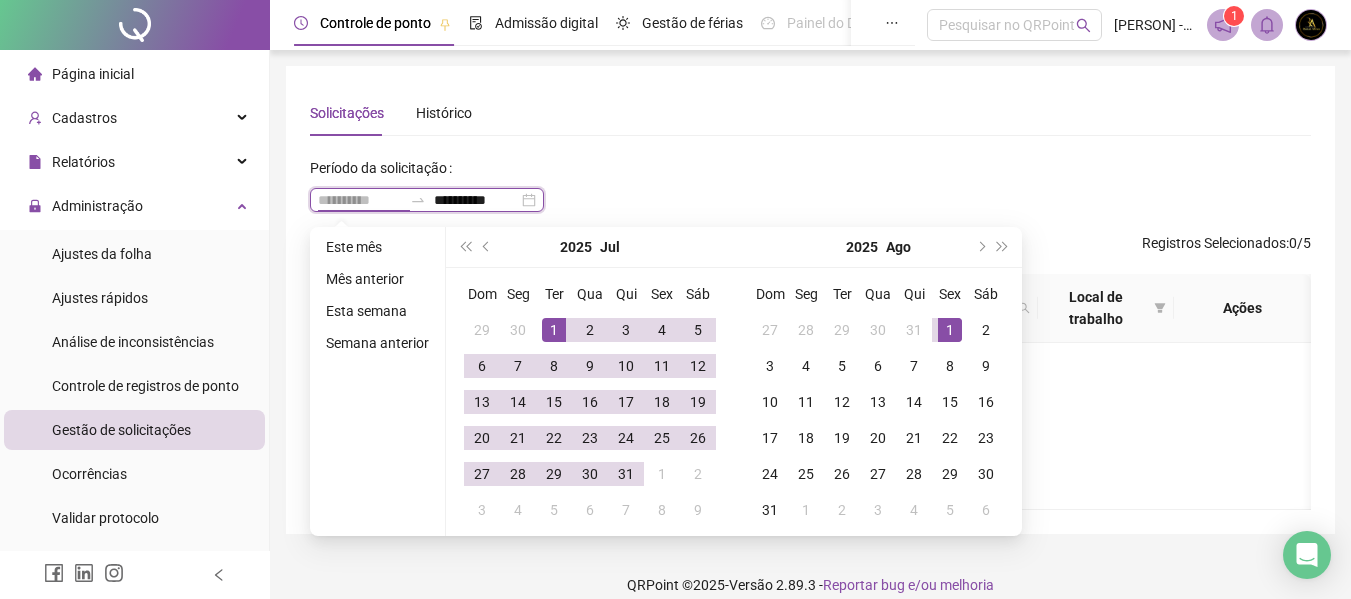 type on "**********" 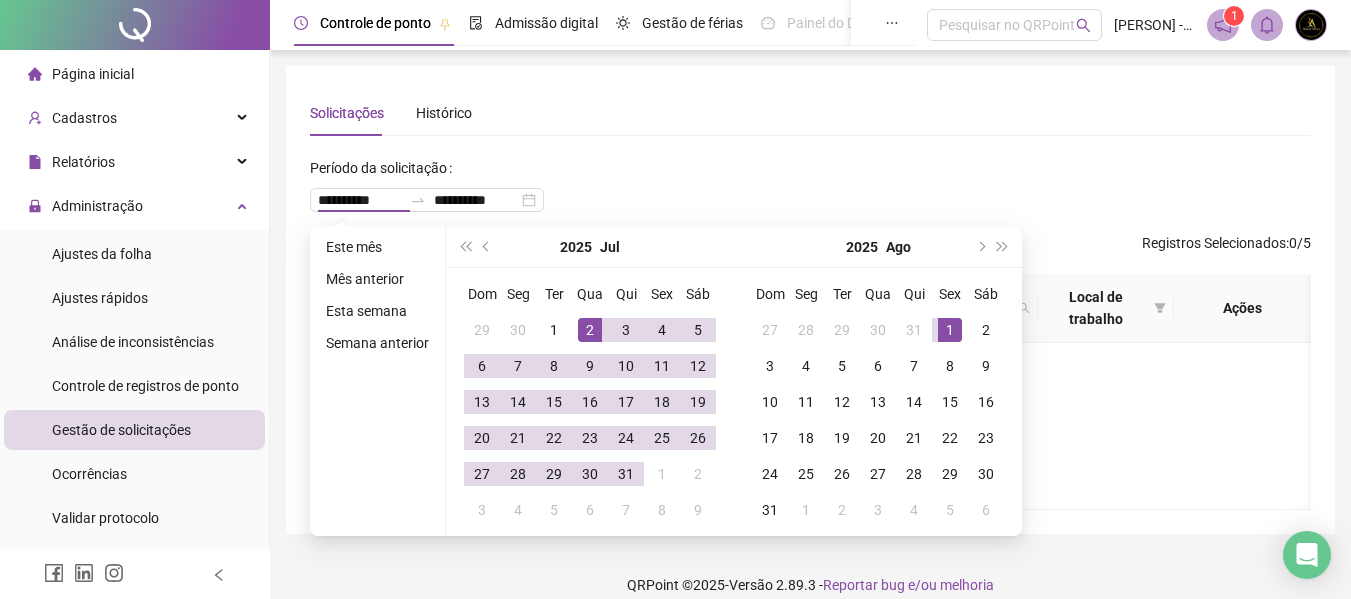 click on "**********" at bounding box center (810, 192) 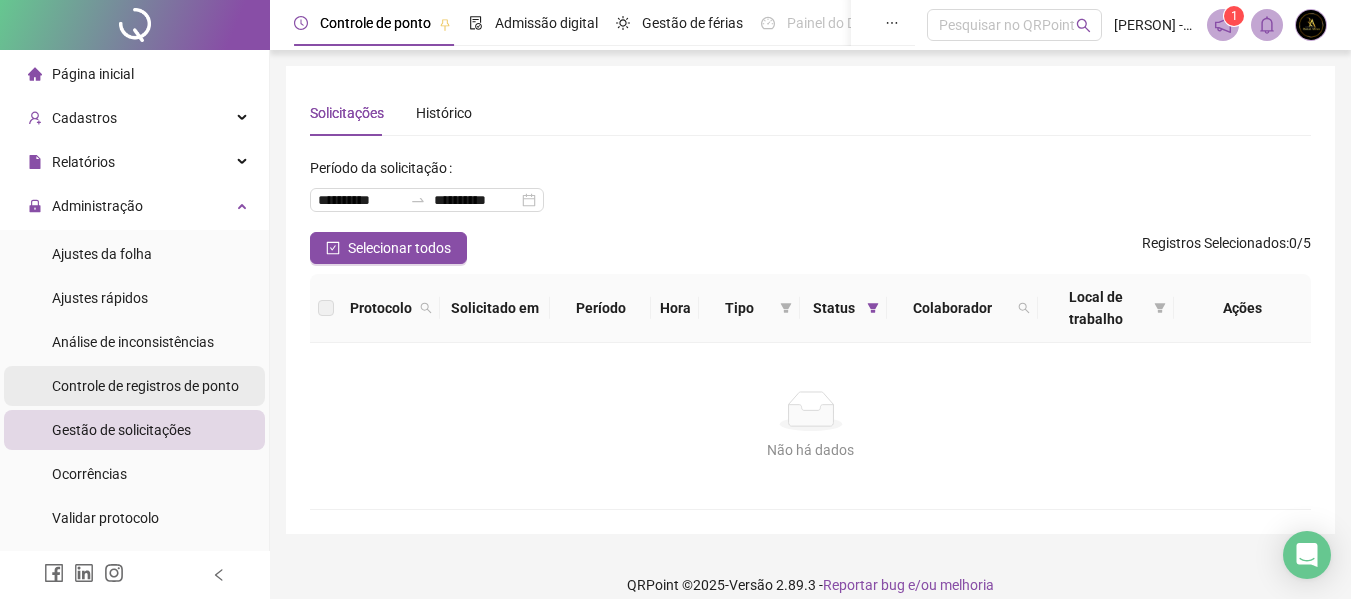 click on "Controle de registros de ponto" at bounding box center [145, 386] 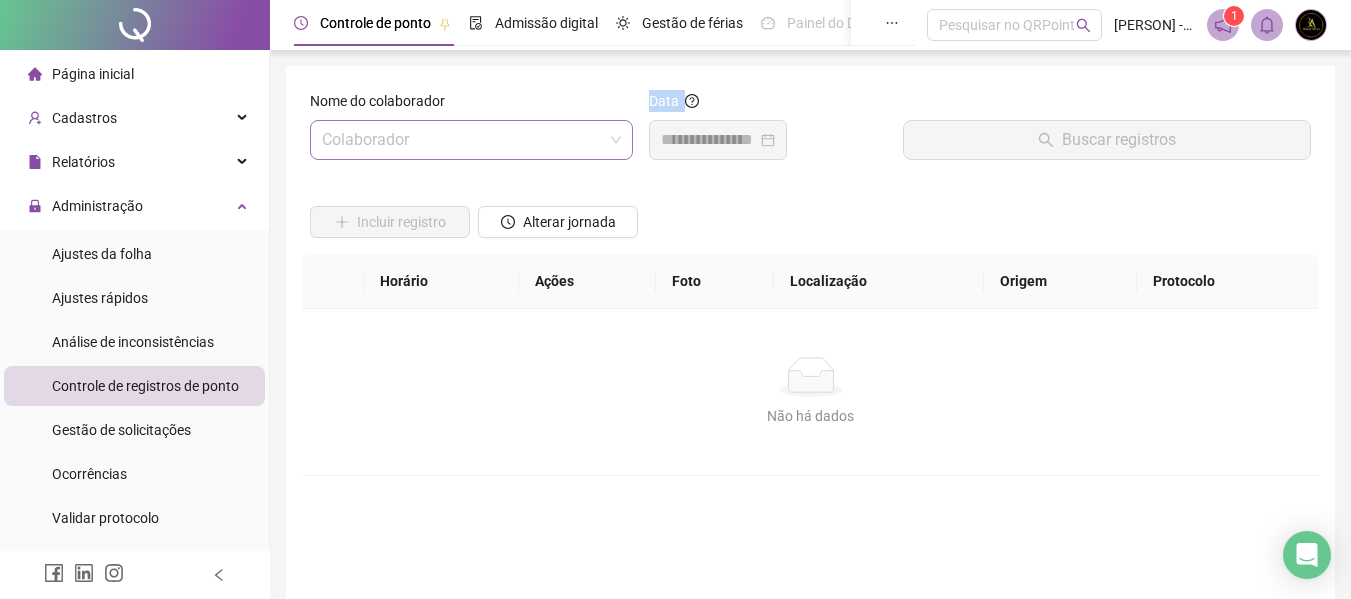 drag, startPoint x: 641, startPoint y: 125, endPoint x: 622, endPoint y: 137, distance: 22.472204 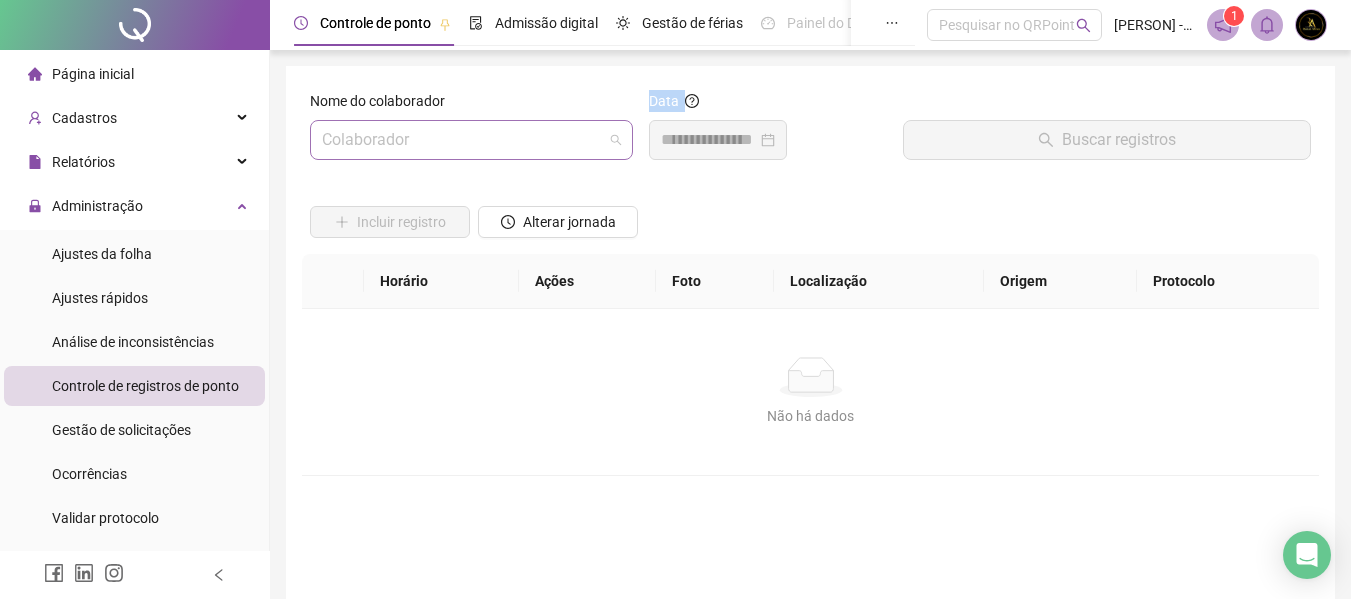 click on "Colaborador" at bounding box center [471, 140] 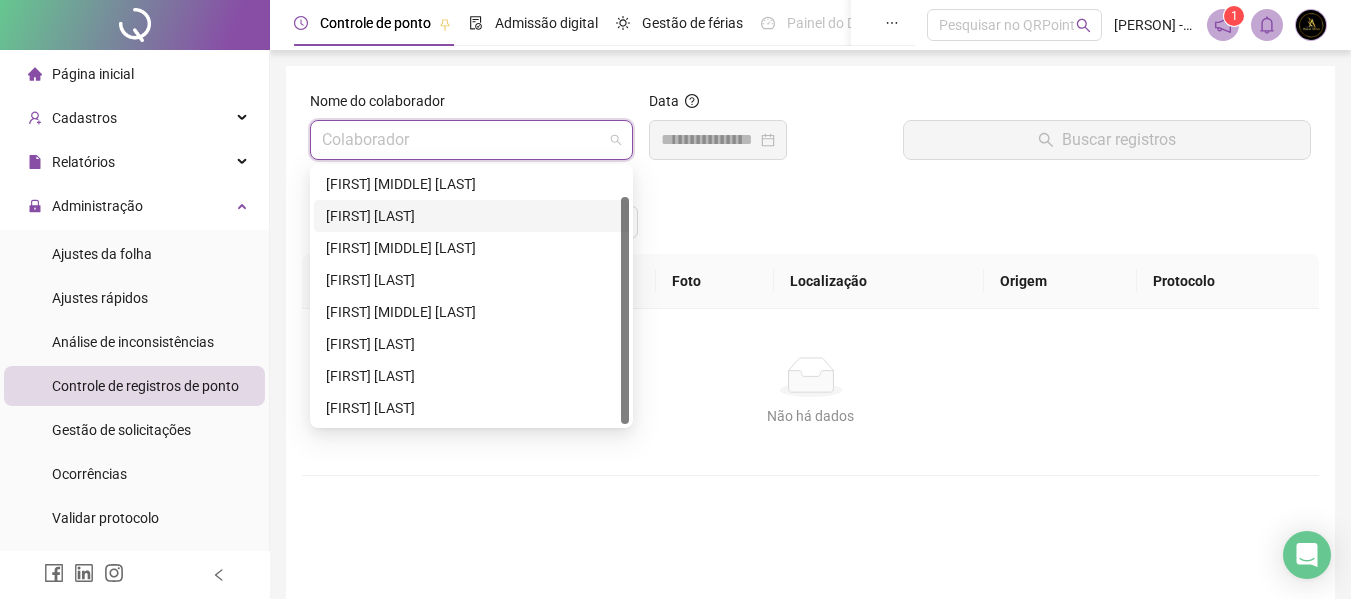 scroll, scrollTop: 32, scrollLeft: 0, axis: vertical 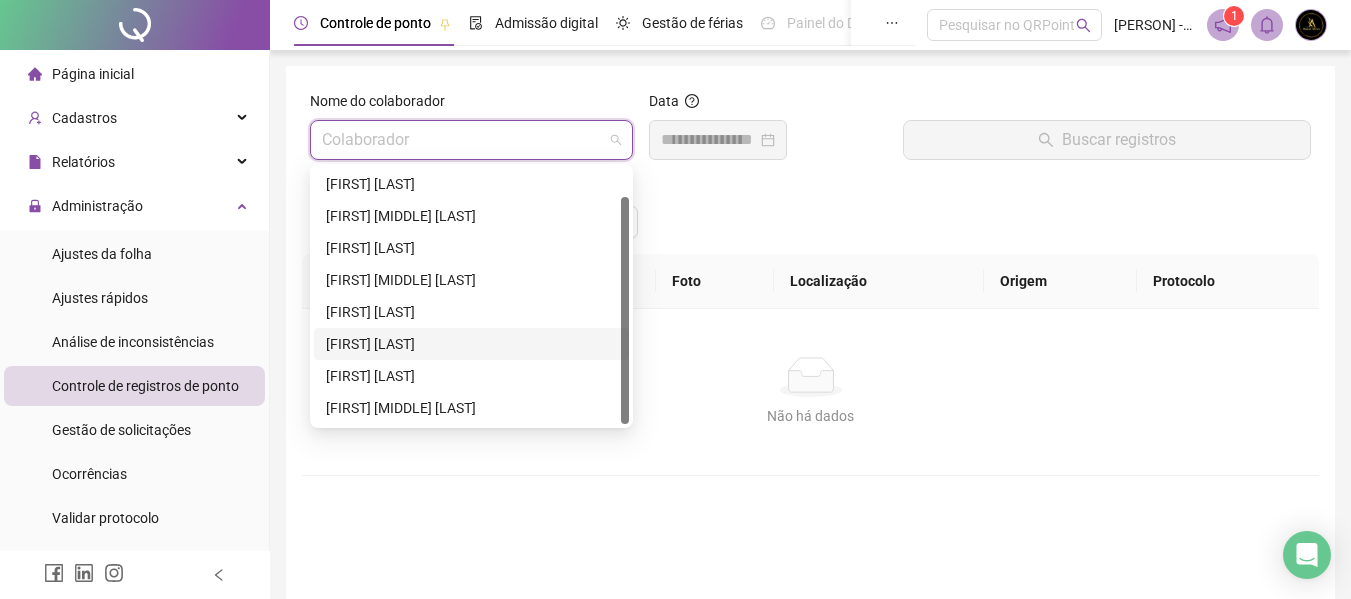 click on "[FIRST] [LAST]" at bounding box center [471, 344] 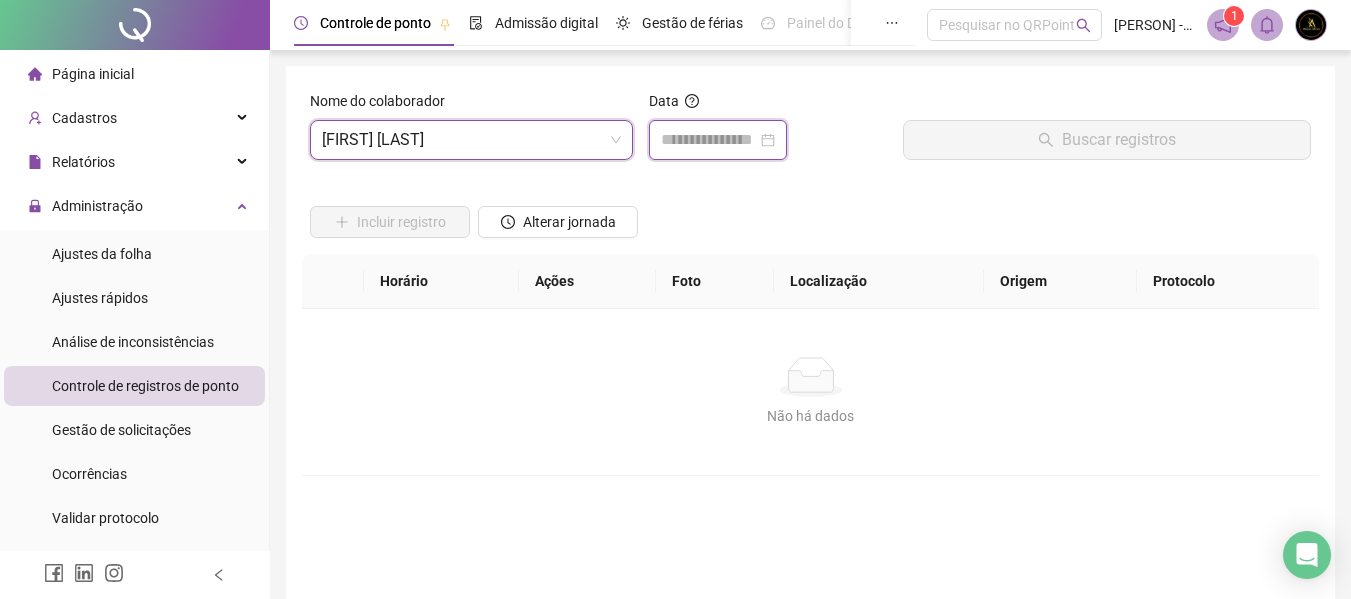click at bounding box center (709, 140) 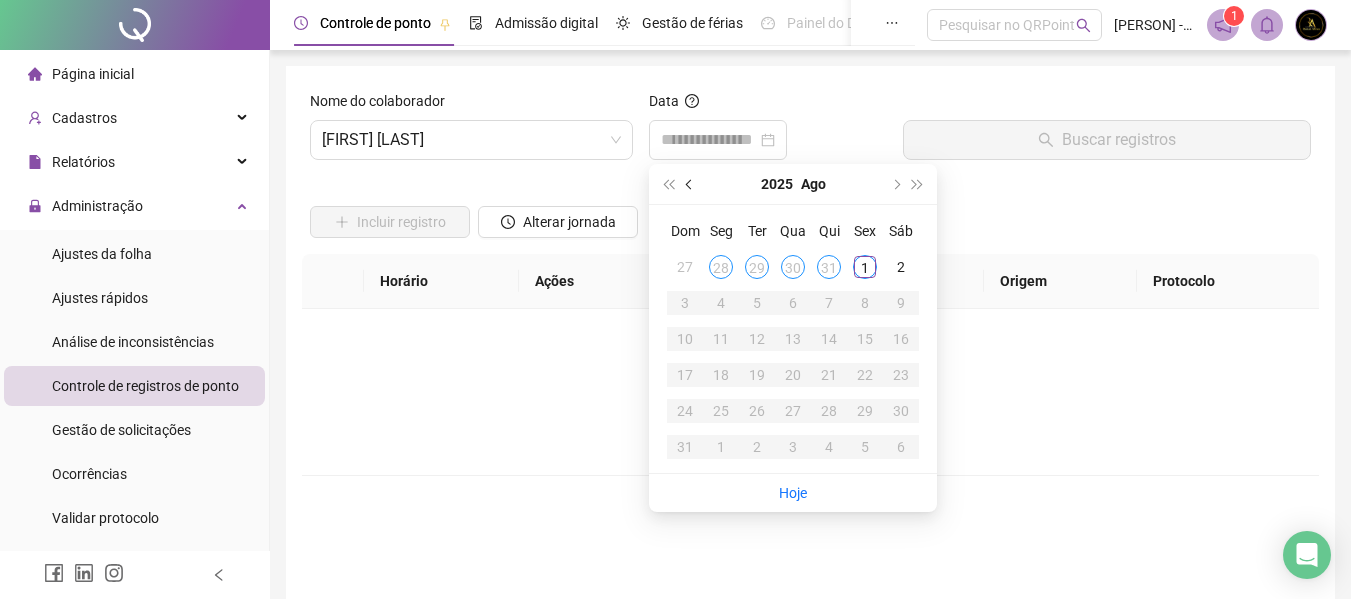 click at bounding box center [690, 184] 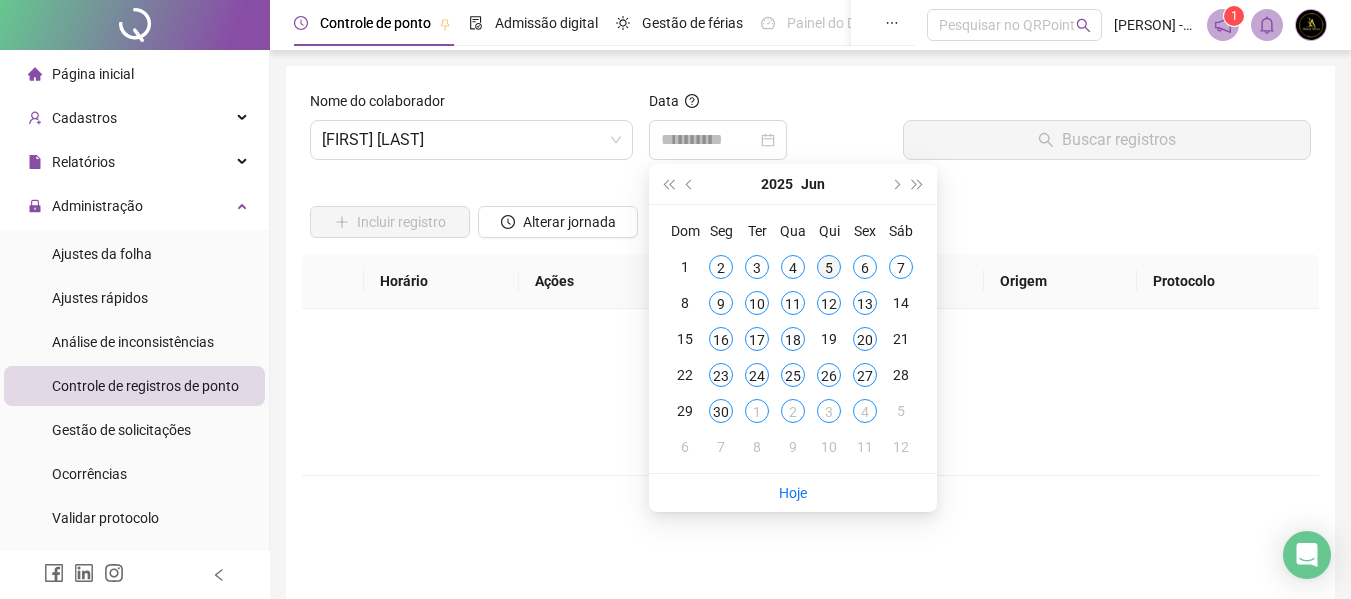 type on "**********" 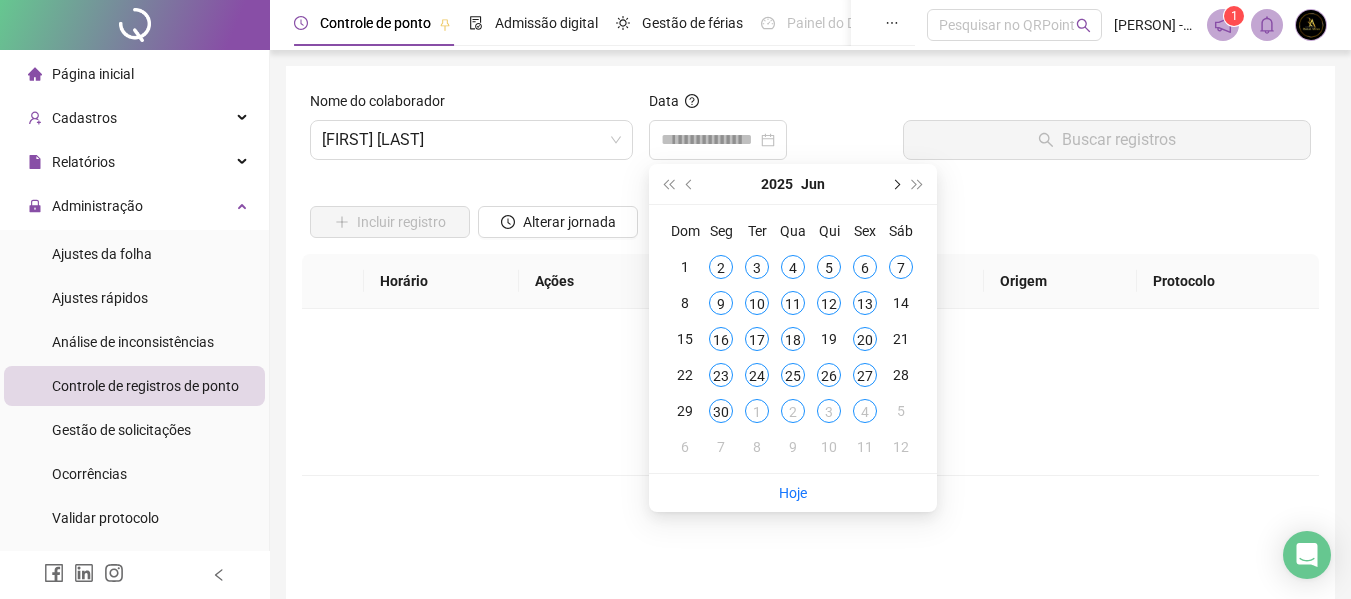 click at bounding box center (895, 184) 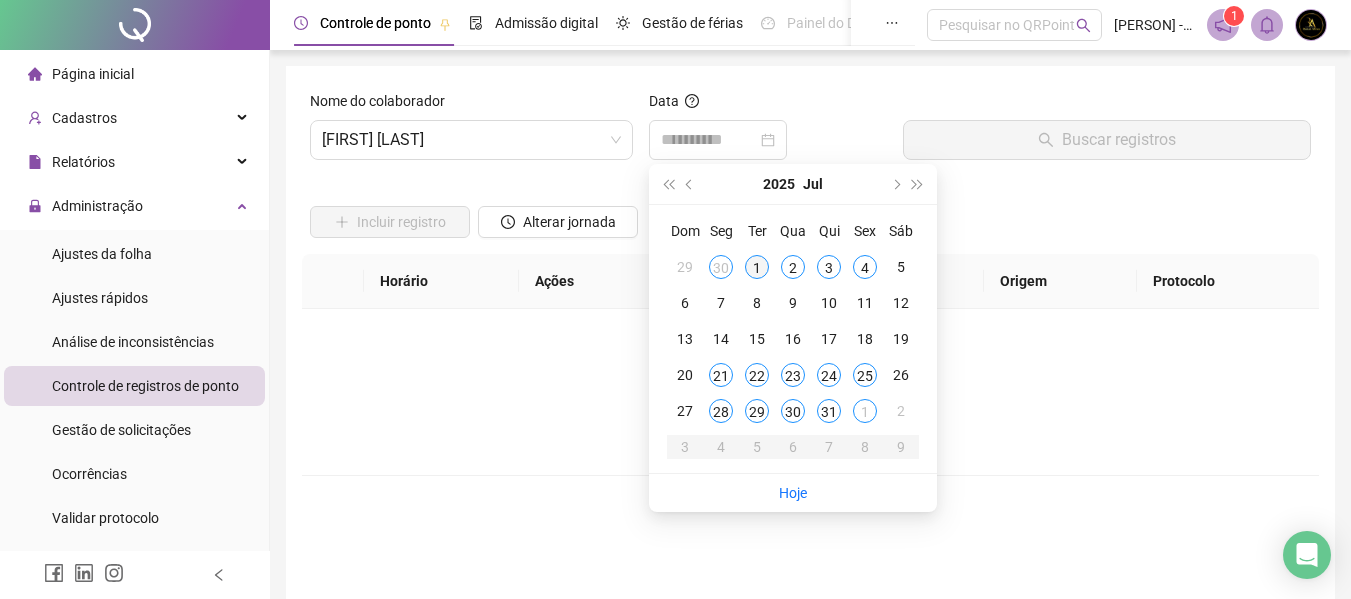 type on "**********" 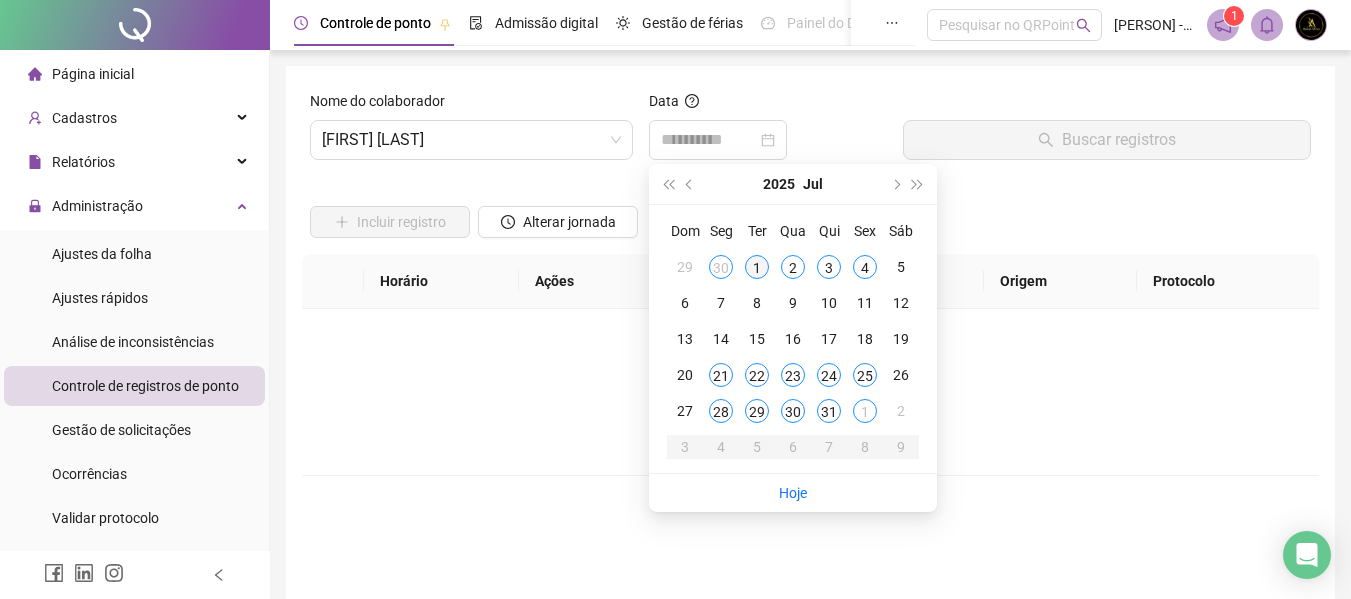 click on "1" at bounding box center (757, 267) 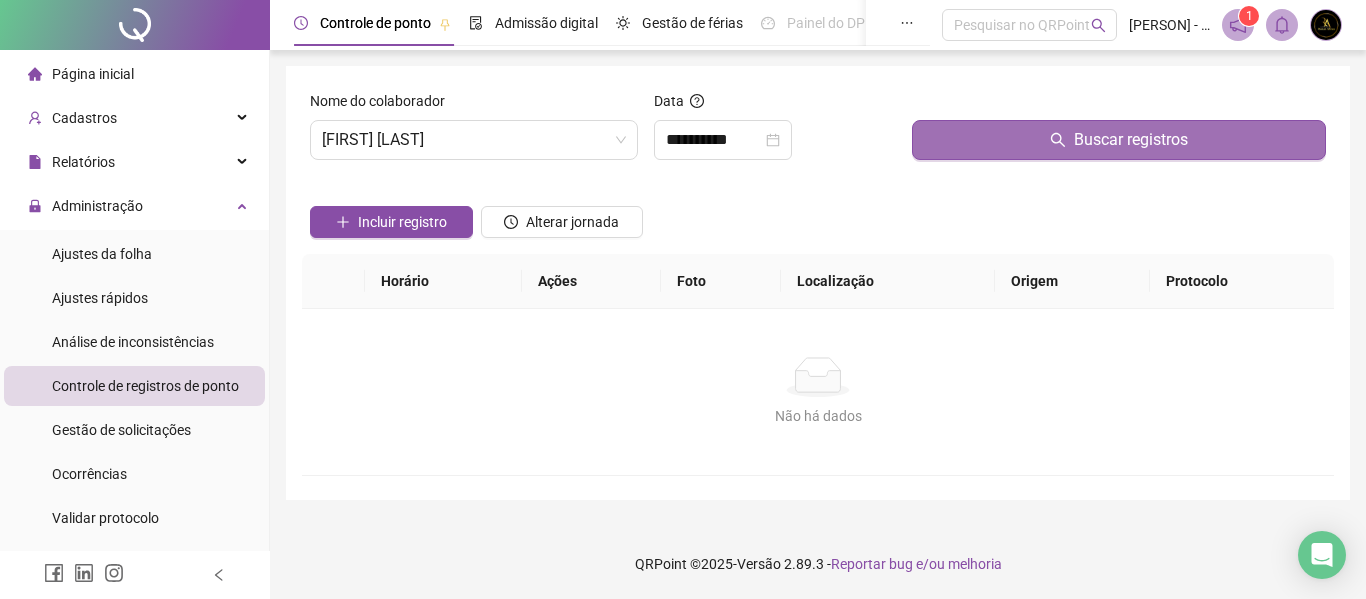 click on "Buscar registros" at bounding box center (1119, 140) 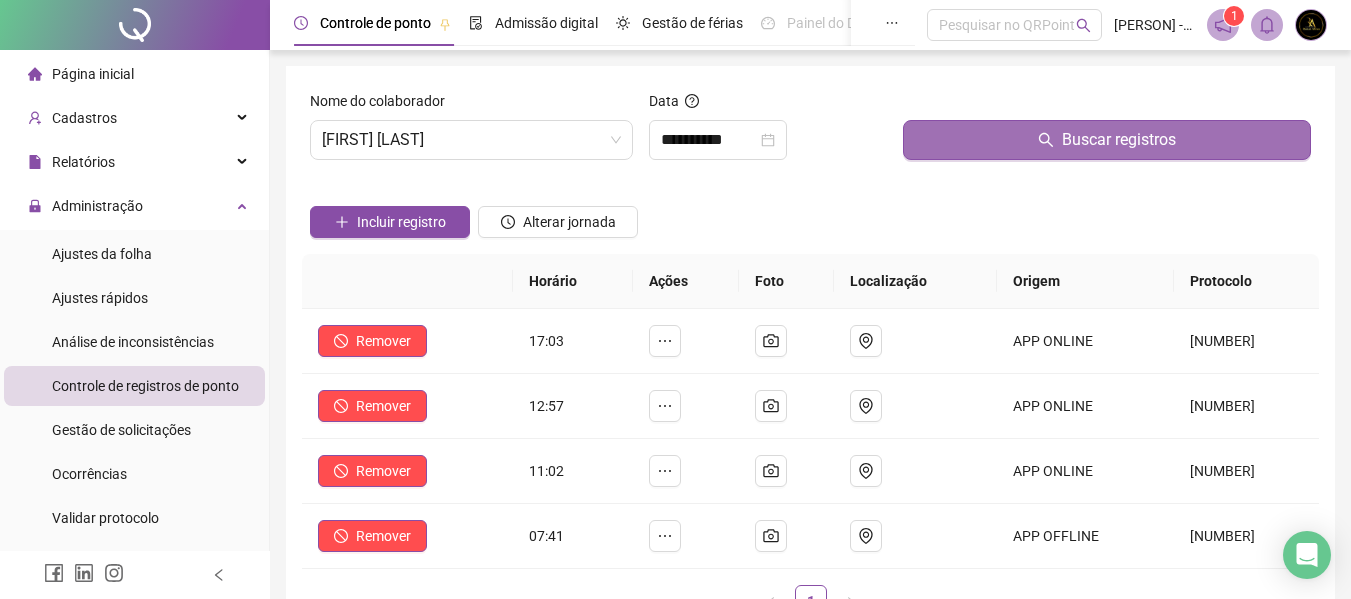 scroll, scrollTop: 100, scrollLeft: 0, axis: vertical 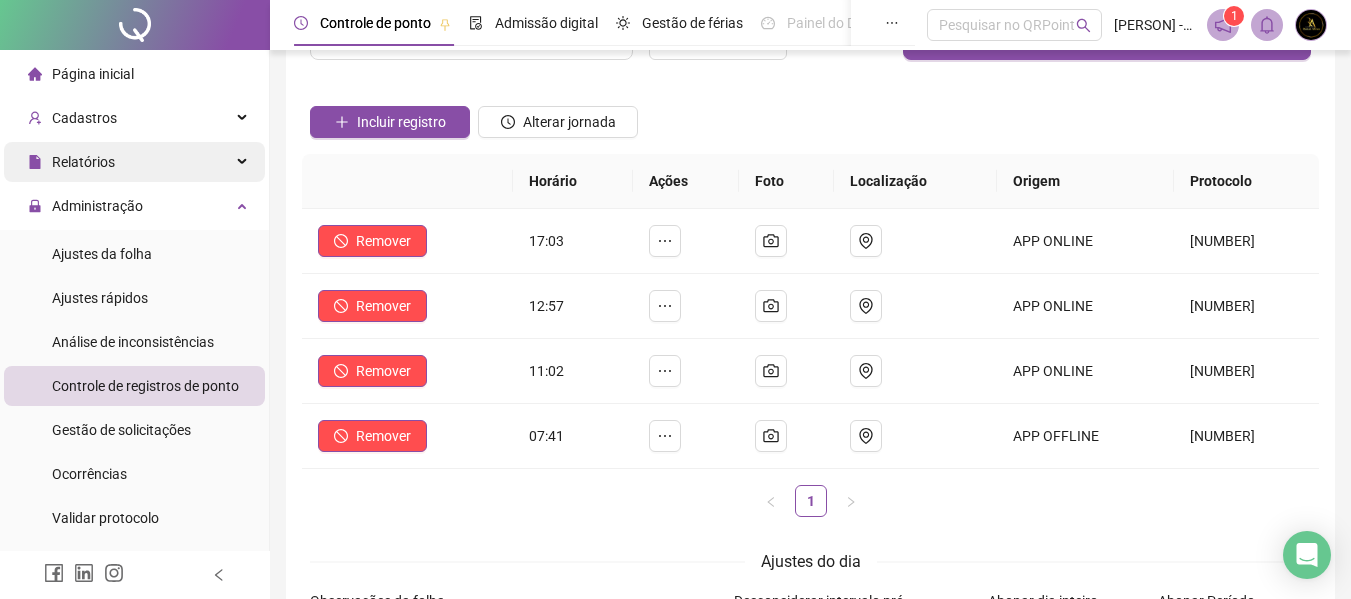 click on "Relatórios" at bounding box center (71, 162) 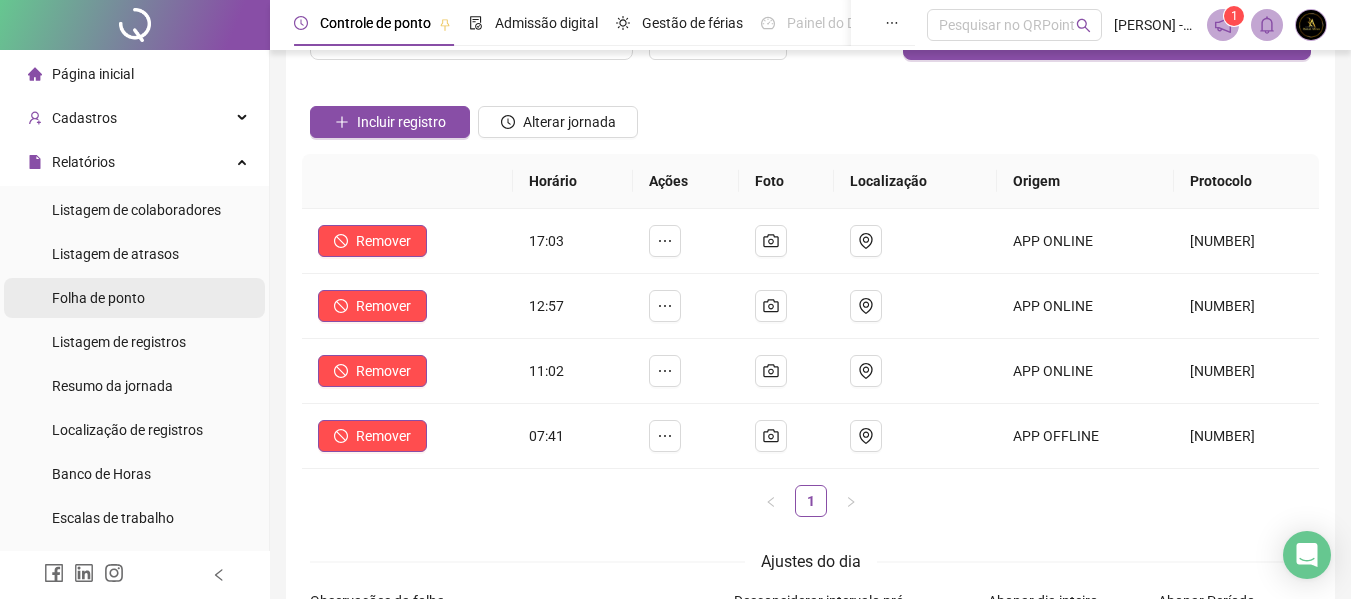 click on "Folha de ponto" at bounding box center (98, 298) 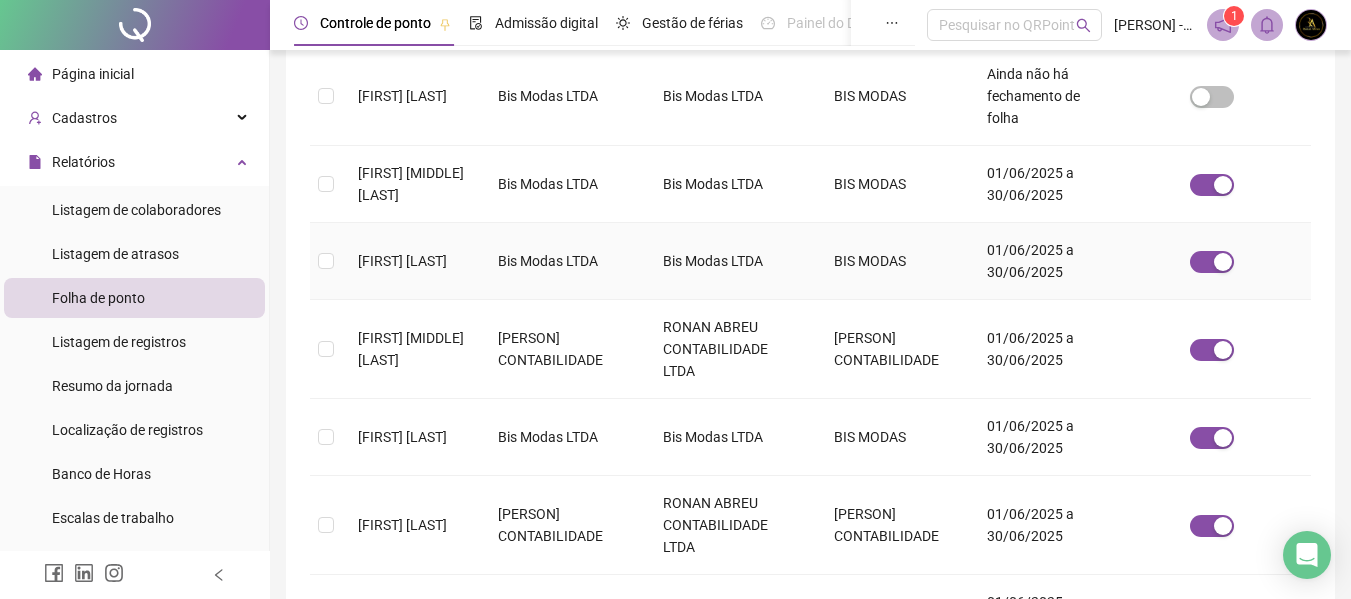 scroll, scrollTop: 610, scrollLeft: 0, axis: vertical 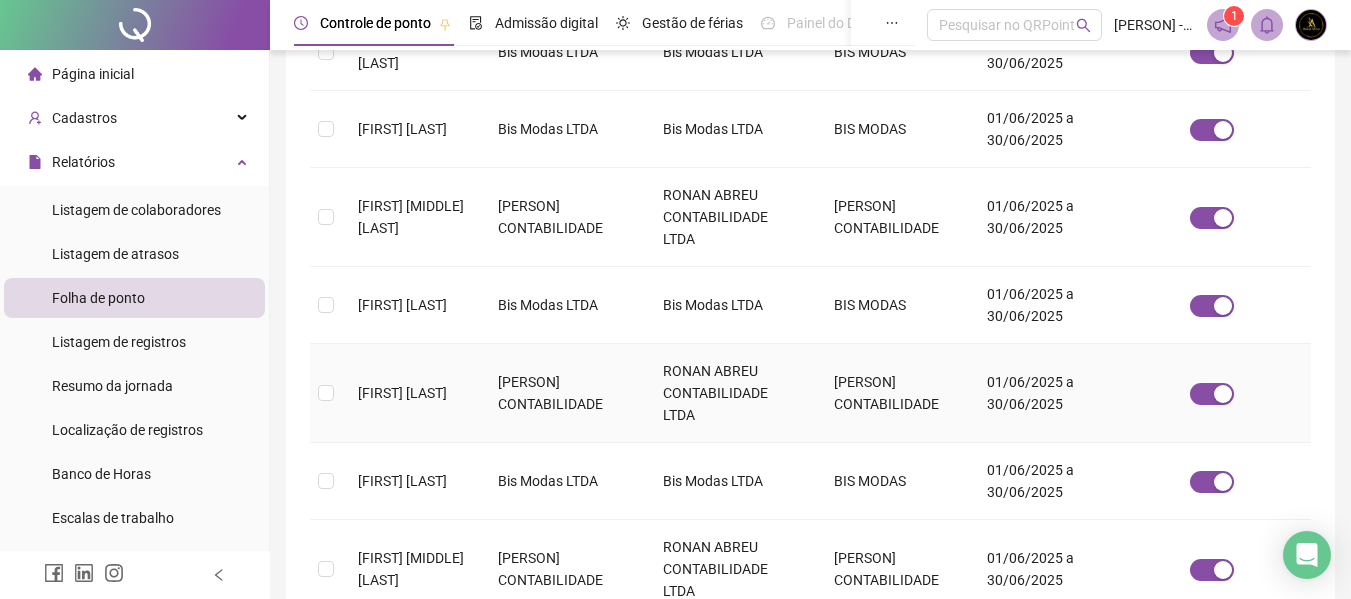click at bounding box center (326, 393) 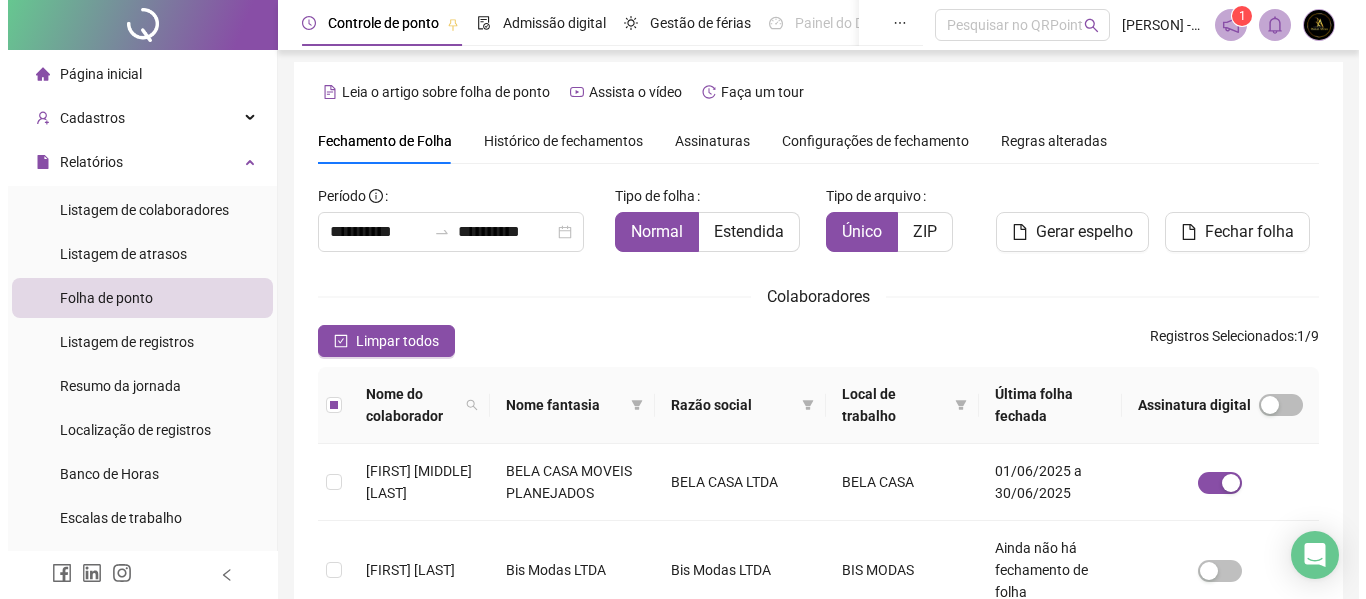 scroll, scrollTop: 0, scrollLeft: 0, axis: both 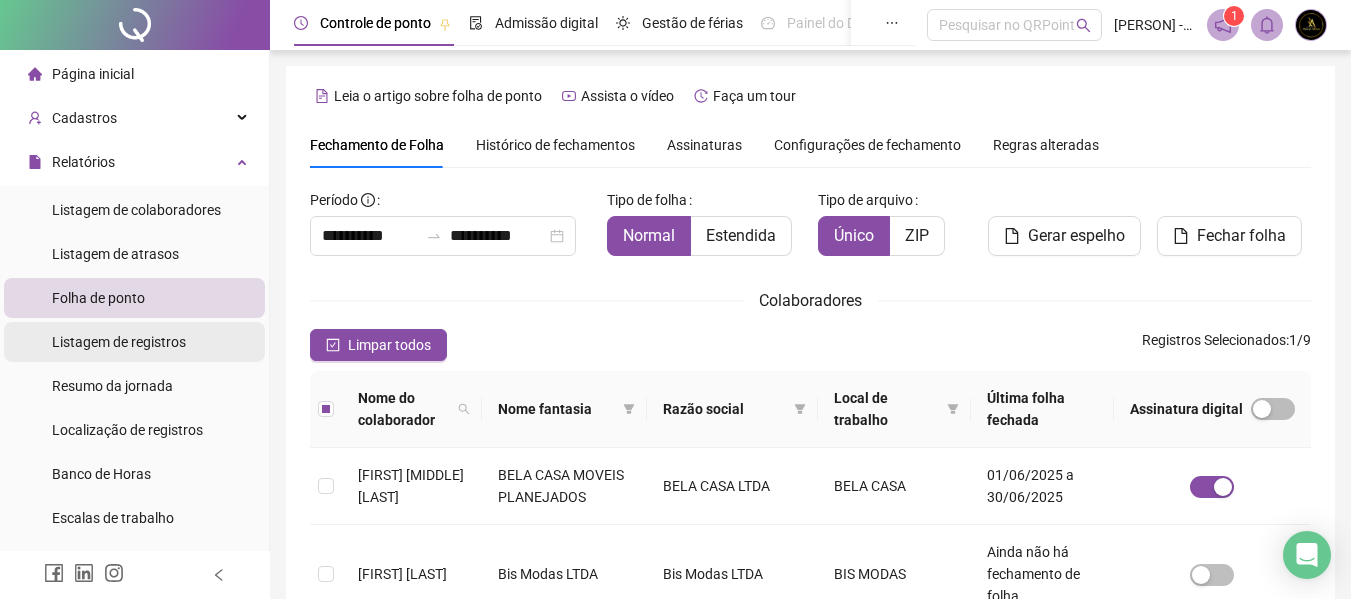 click on "Listagem de registros" at bounding box center [119, 342] 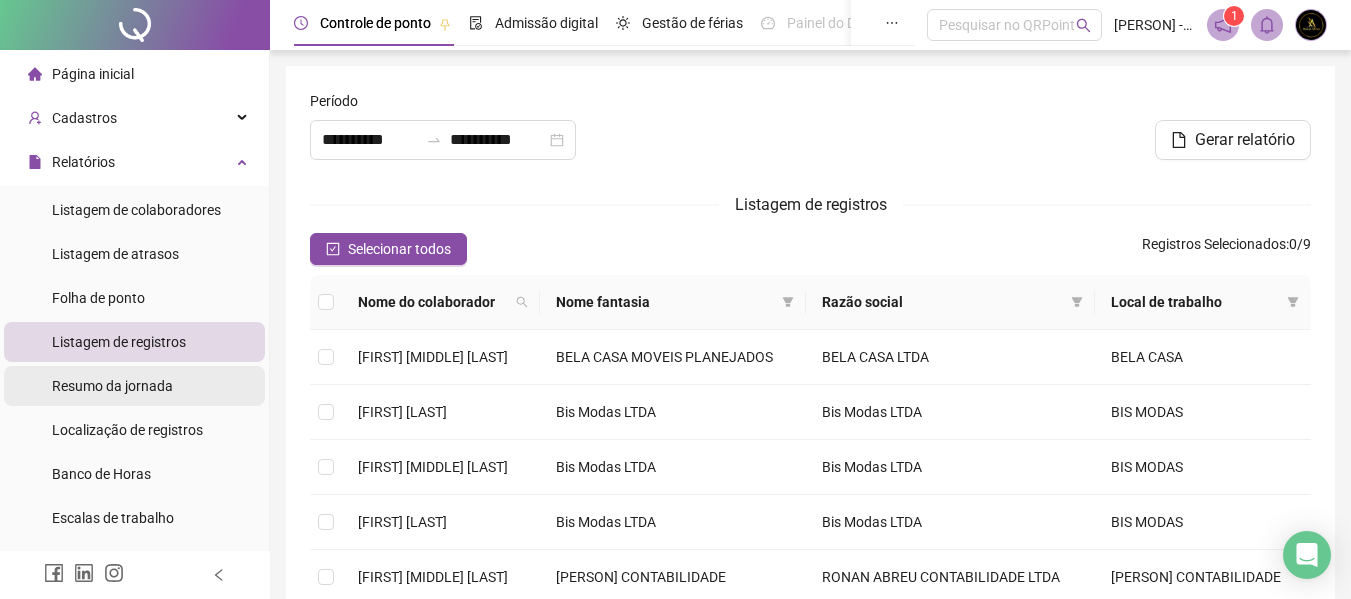 click on "Resumo da jornada" at bounding box center [112, 386] 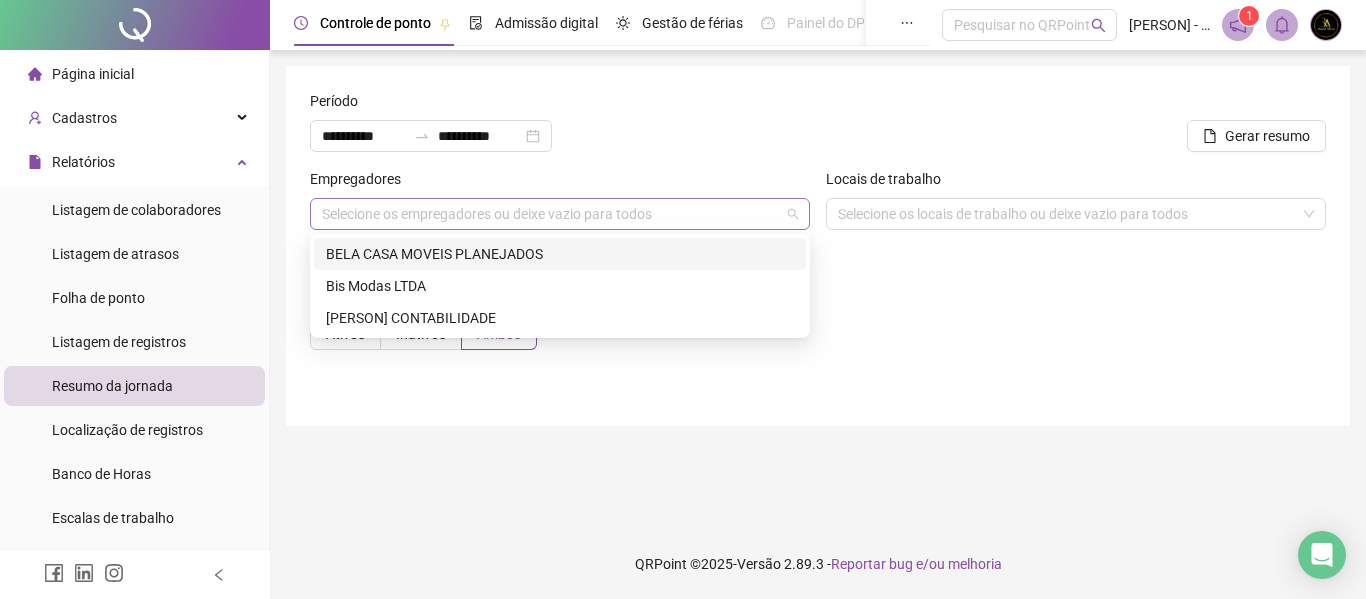 click on "Selecione os empregadores ou deixe vazio para todos" at bounding box center (560, 214) 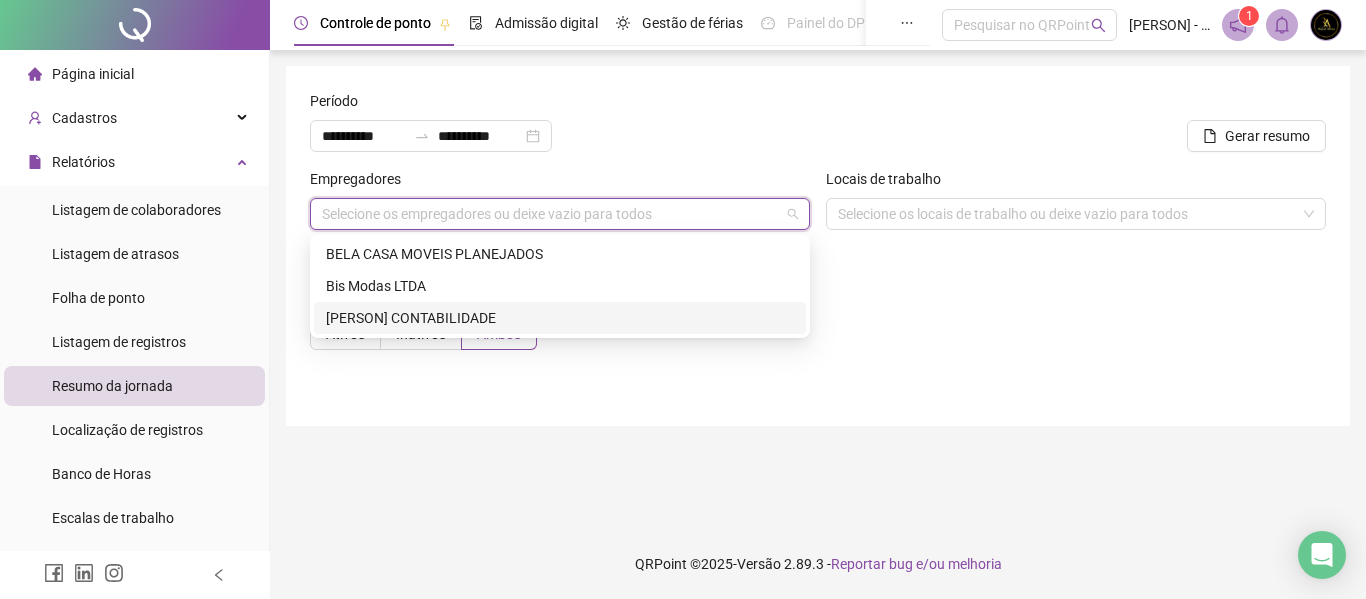click on "[PERSON] CONTABILIDADE" at bounding box center [560, 318] 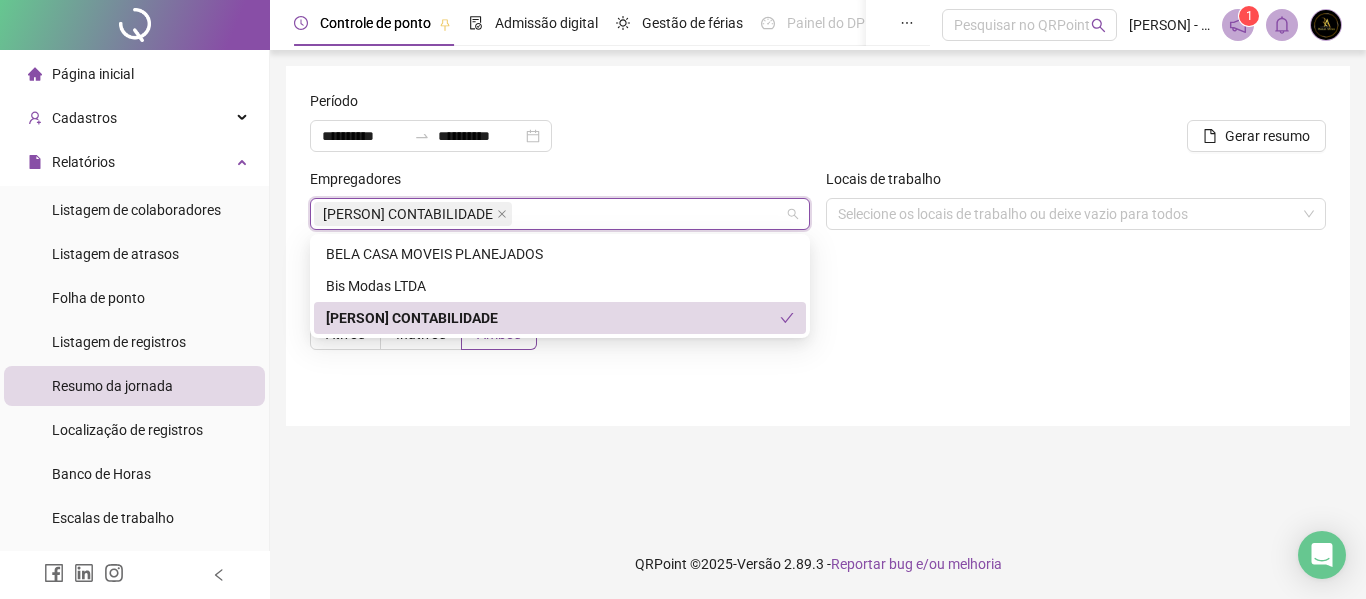 click 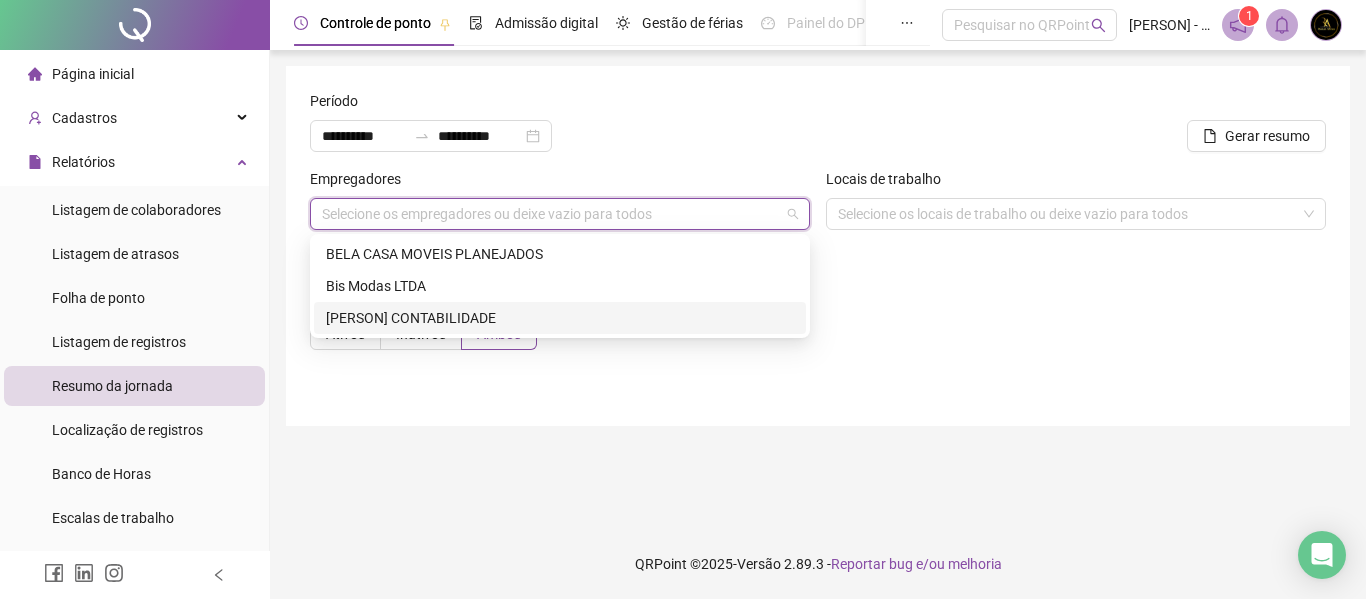 click on "[PERSON] CONTABILIDADE" at bounding box center (560, 318) 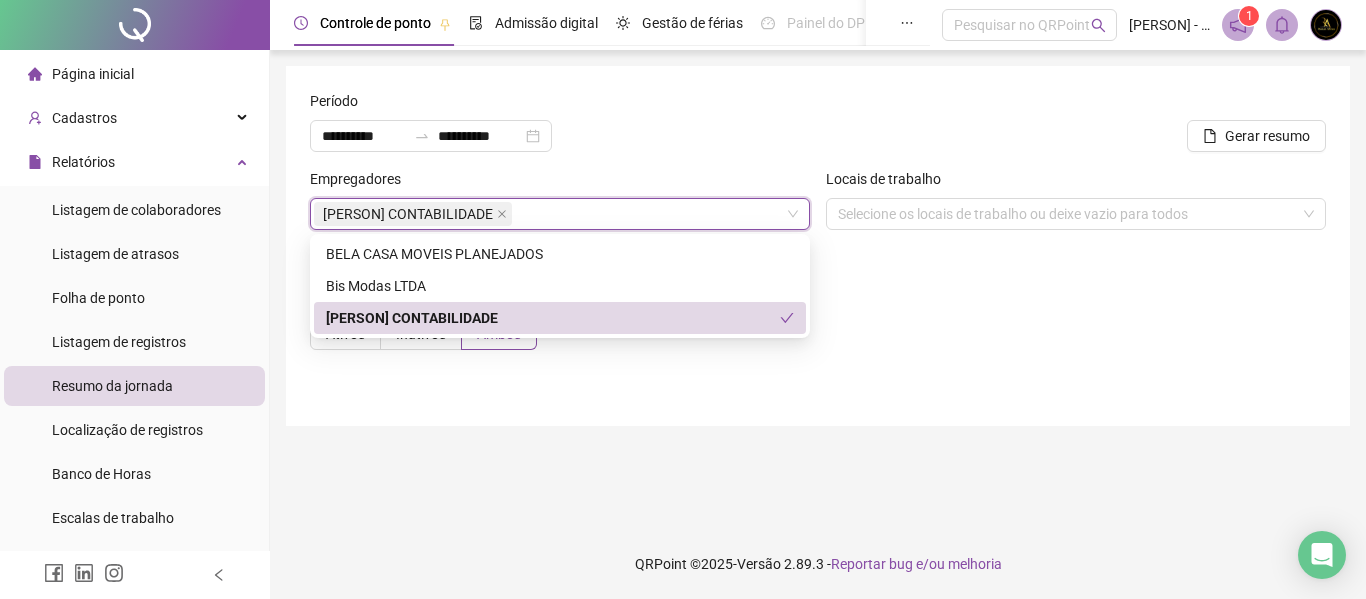click on "**********" at bounding box center [818, 289] 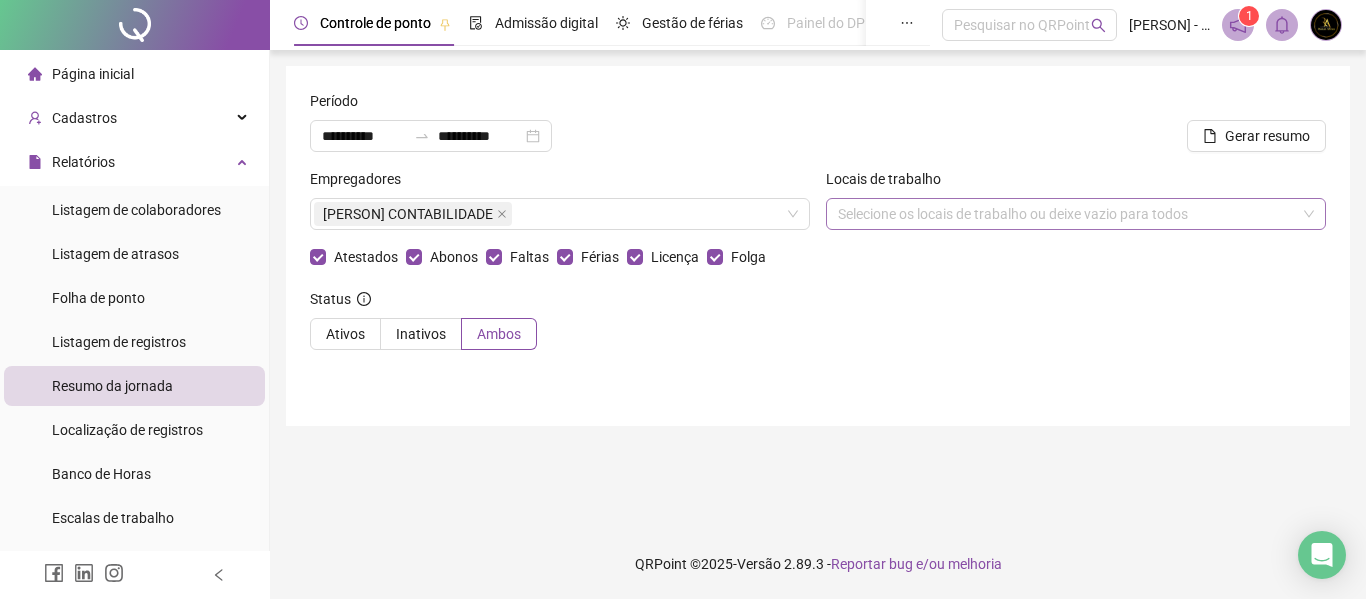 click on "Selecione os locais de trabalho ou deixe vazio para todos" at bounding box center [1076, 214] 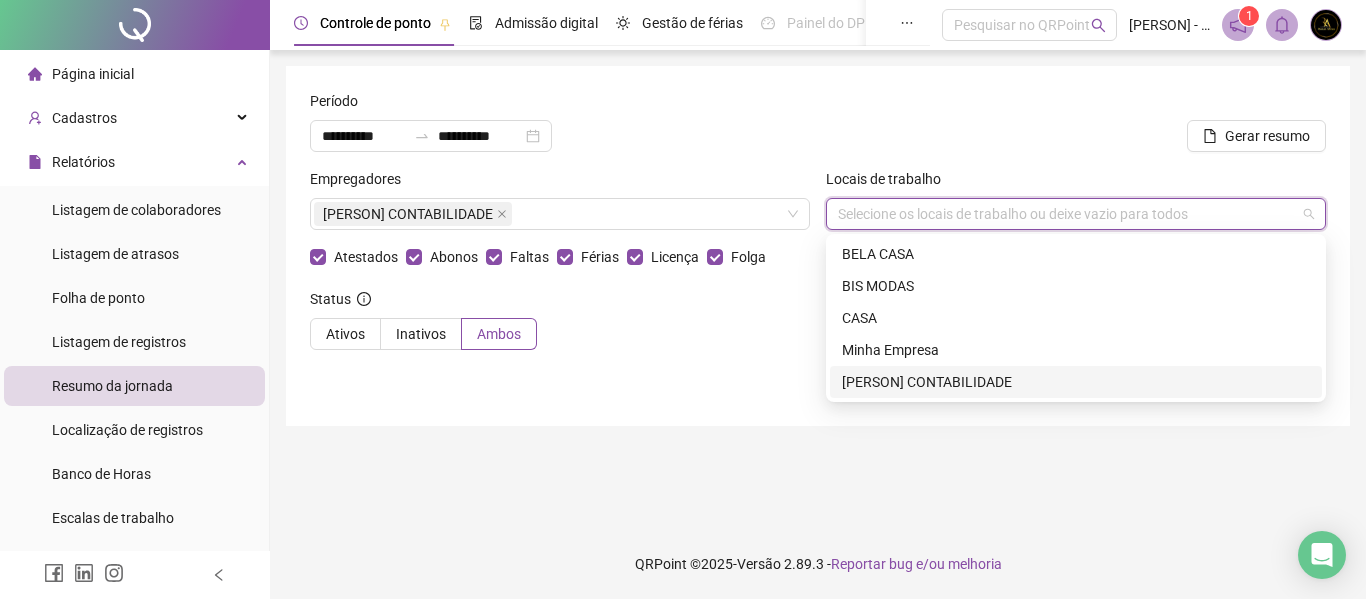 click on "[PERSON] CONTABILIDADE" at bounding box center [1076, 382] 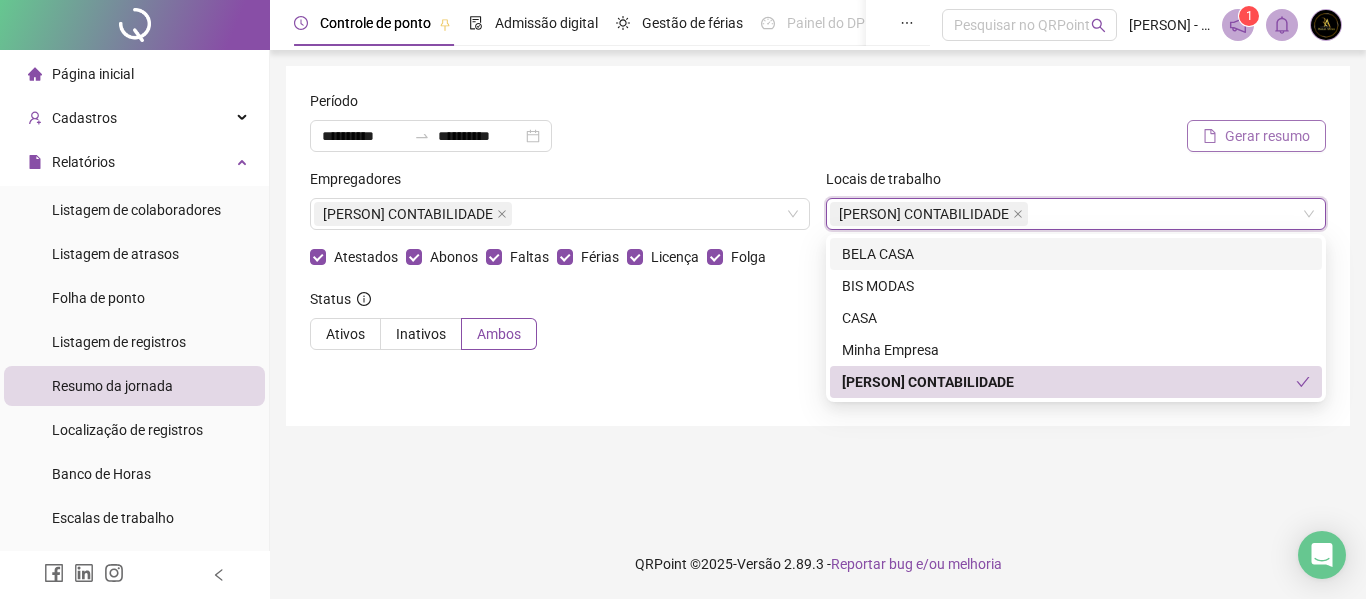 click on "Gerar resumo" at bounding box center (1267, 136) 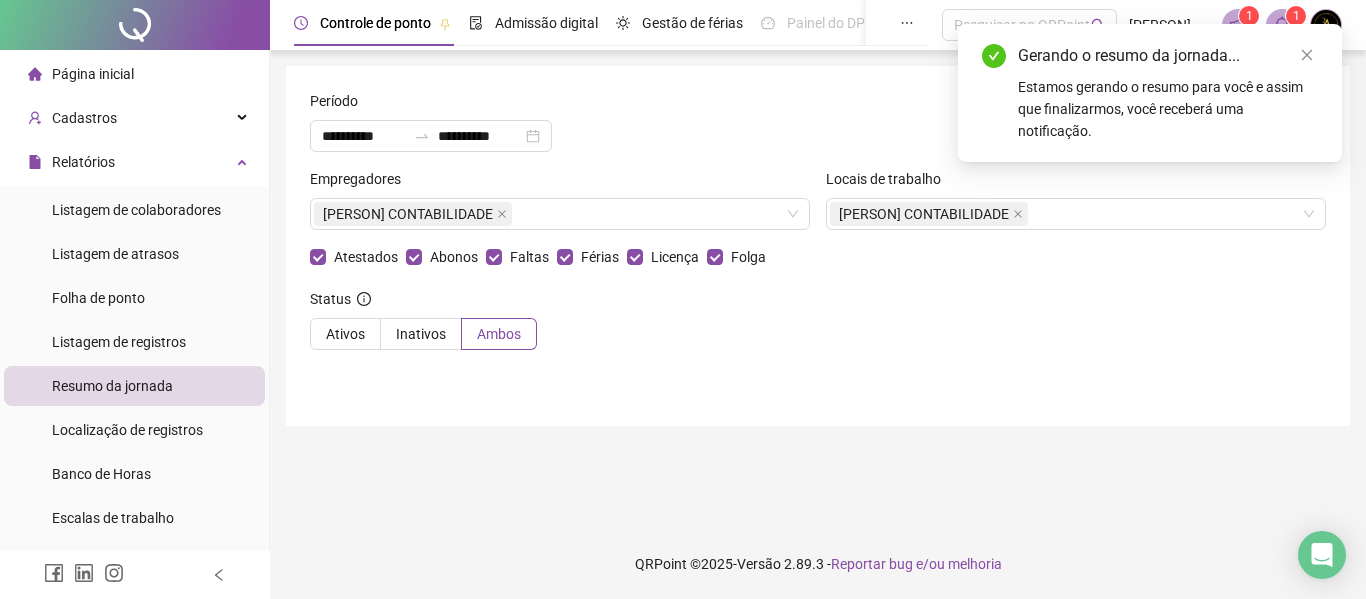 click on "Status    Ativos Inativos Ambos" at bounding box center [818, 327] 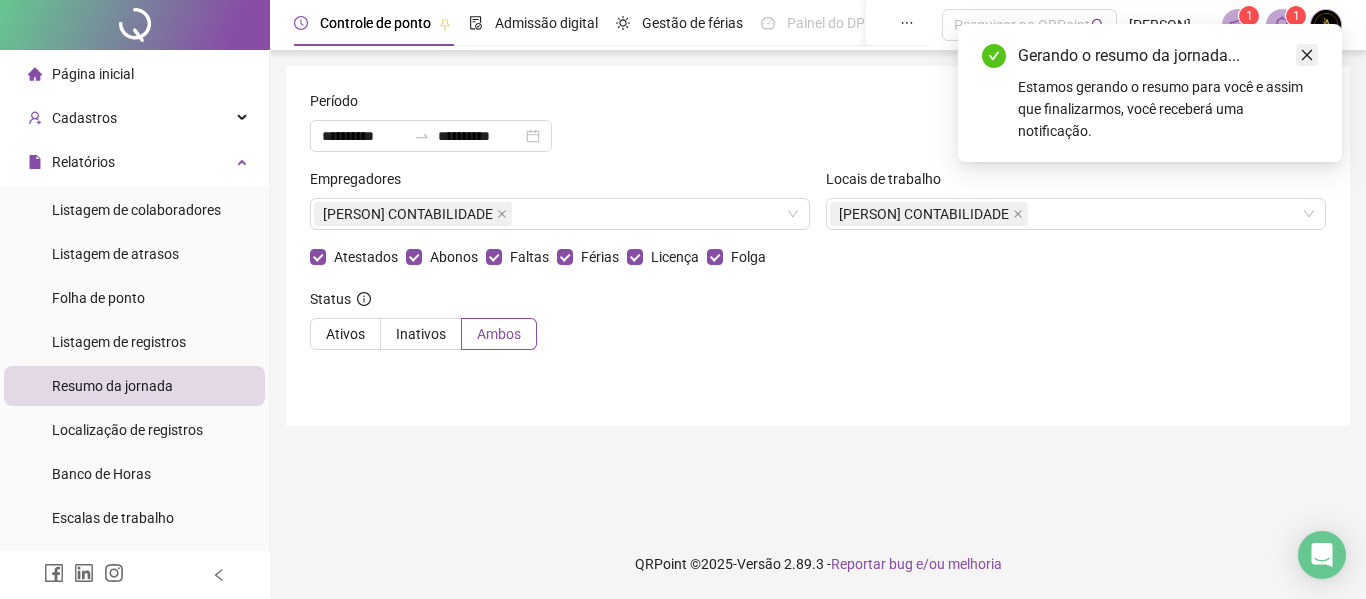 click 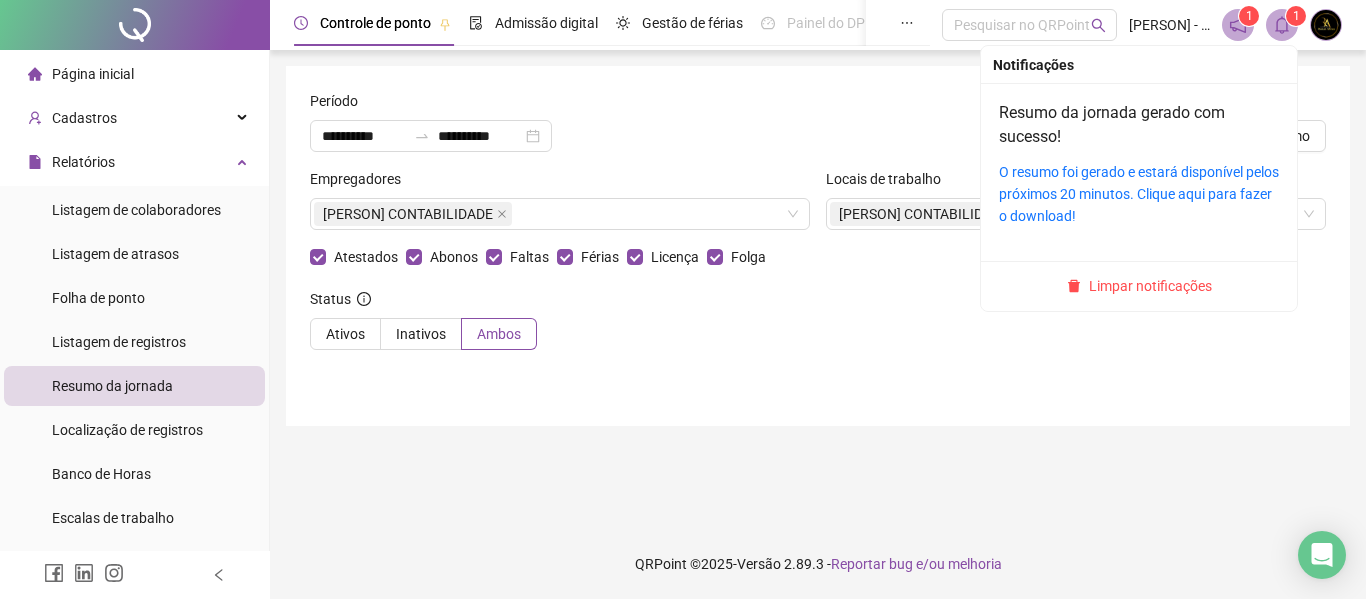 click 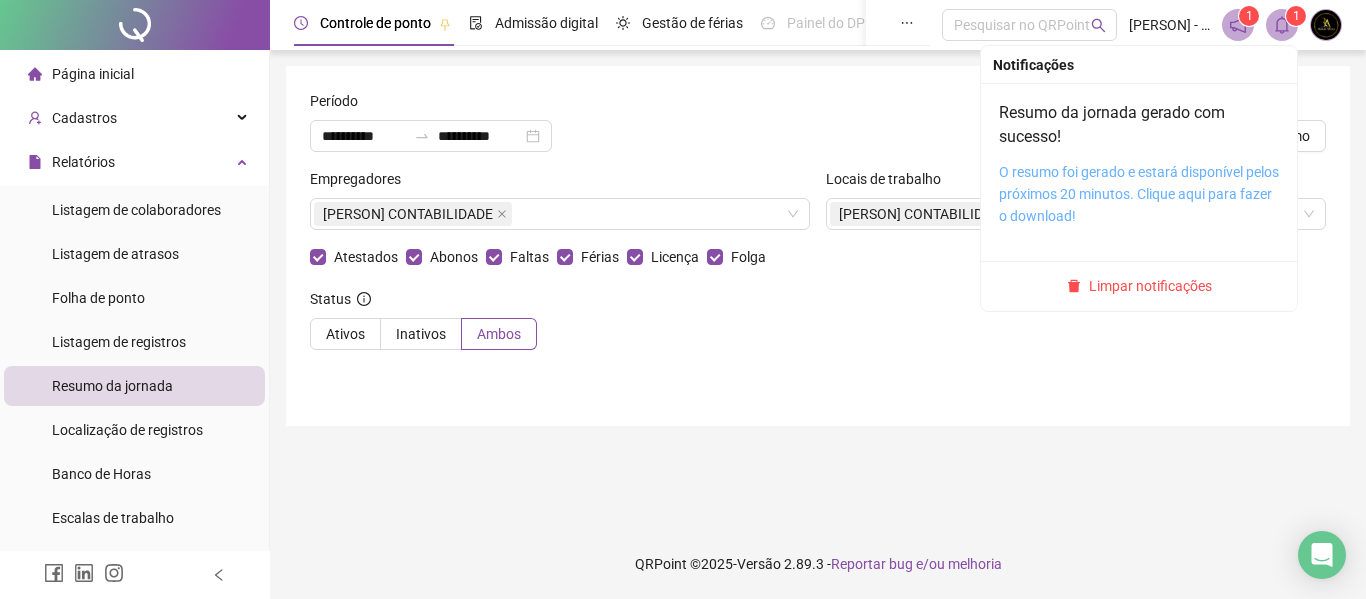 click on "O resumo foi gerado e estará disponível pelos próximos 20 minutos.
Clique aqui para fazer o download!" at bounding box center (1139, 194) 